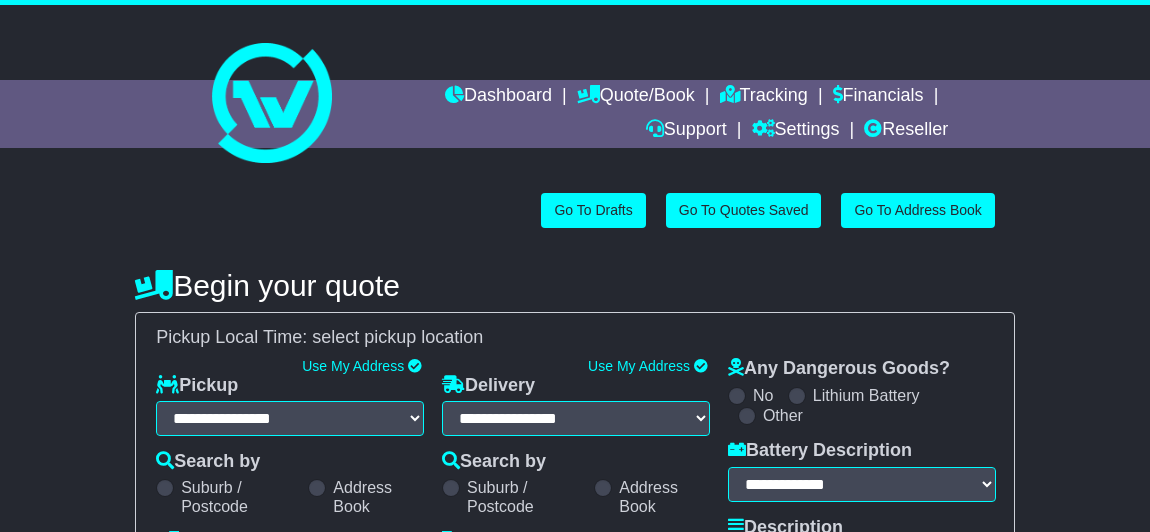 scroll, scrollTop: 0, scrollLeft: 0, axis: both 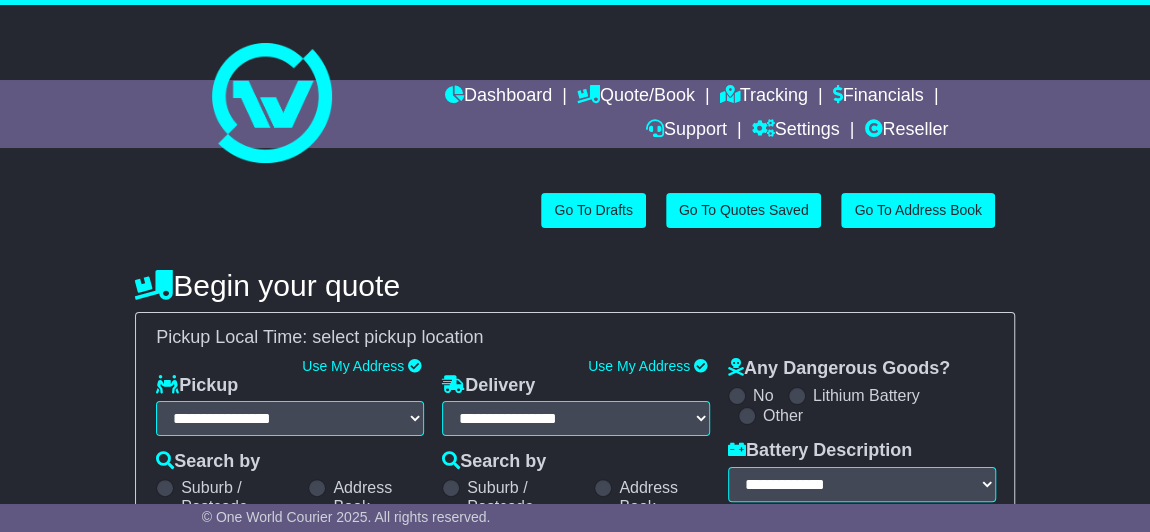select on "**" 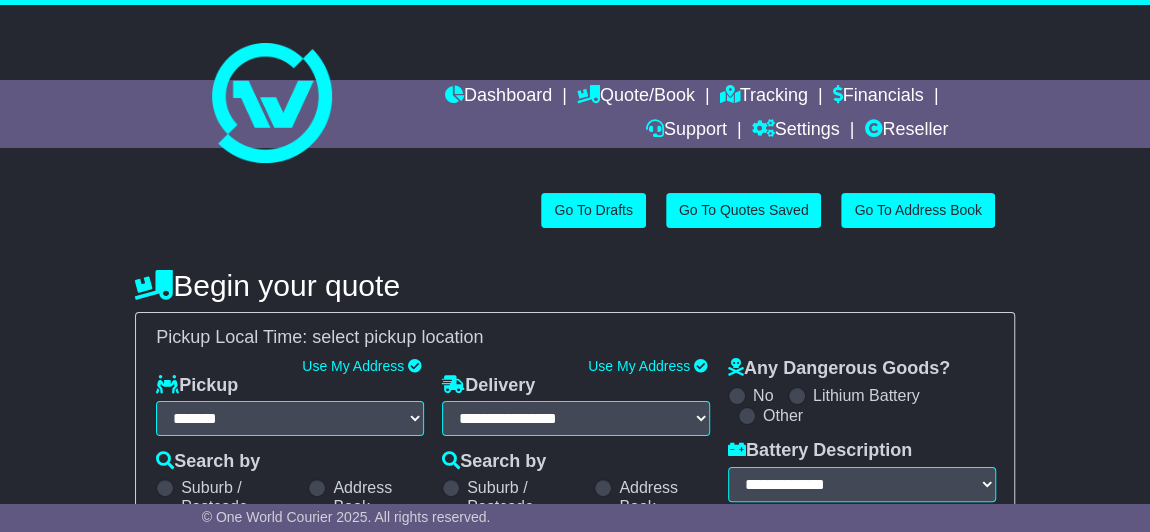 select on "**" 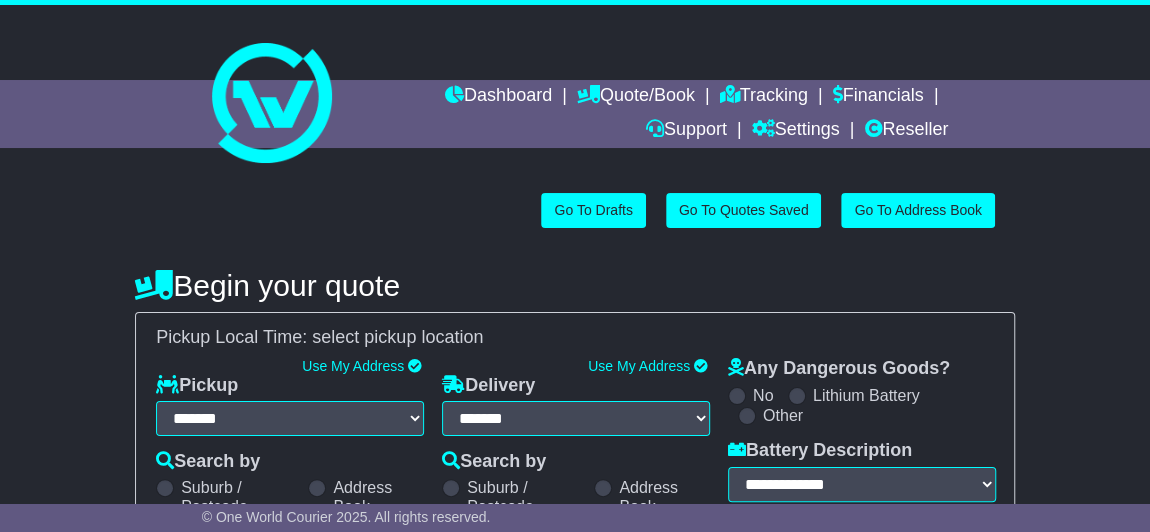 select 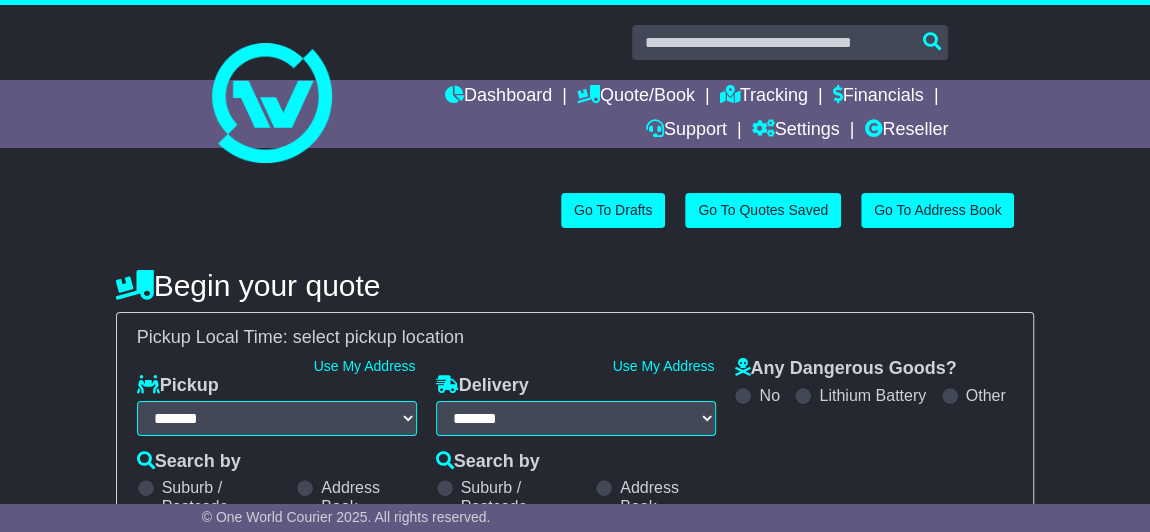 select 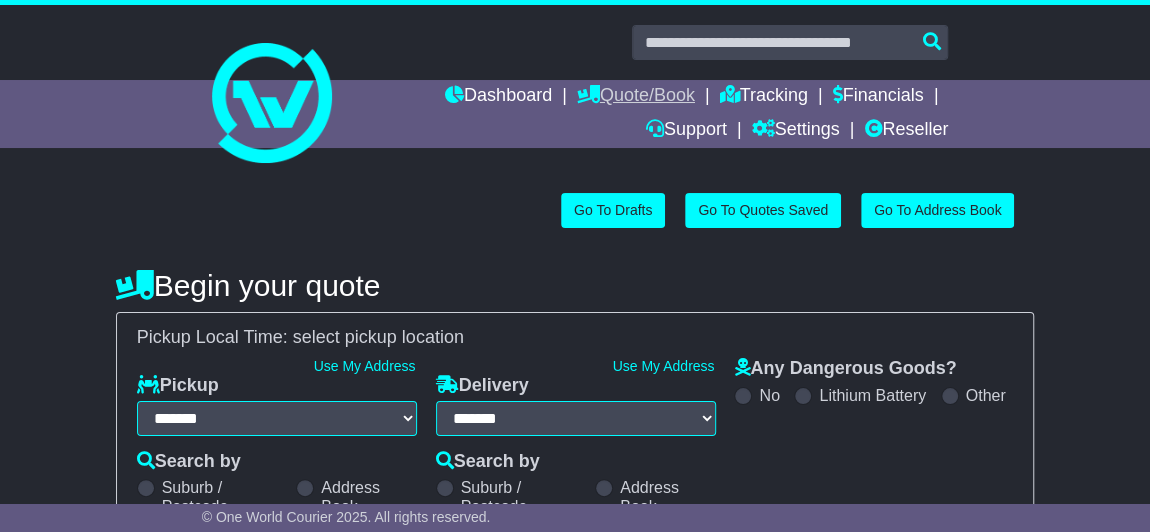 click on "Quote/Book" at bounding box center [636, 97] 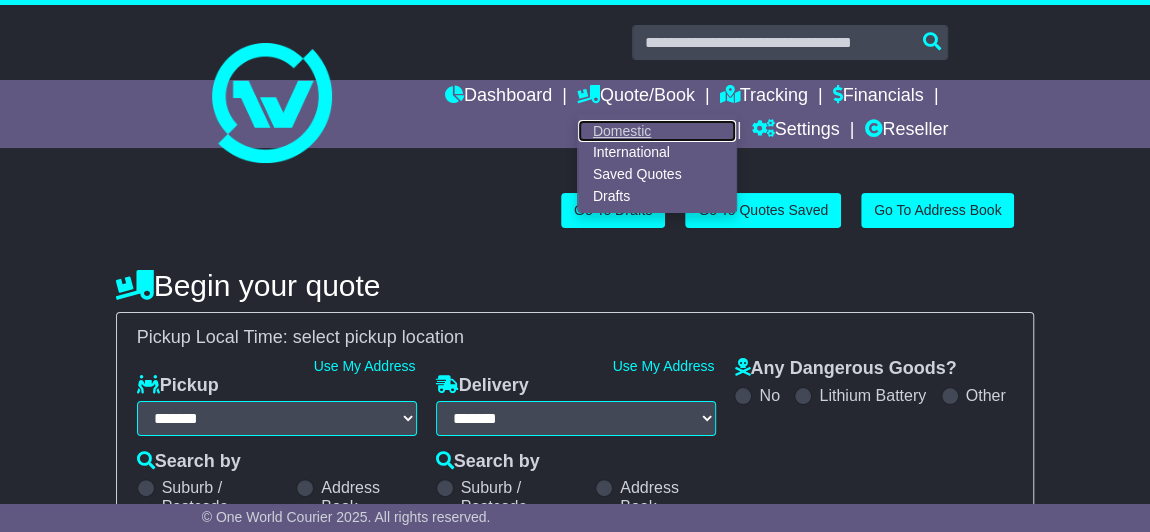 click on "Domestic" at bounding box center (657, 131) 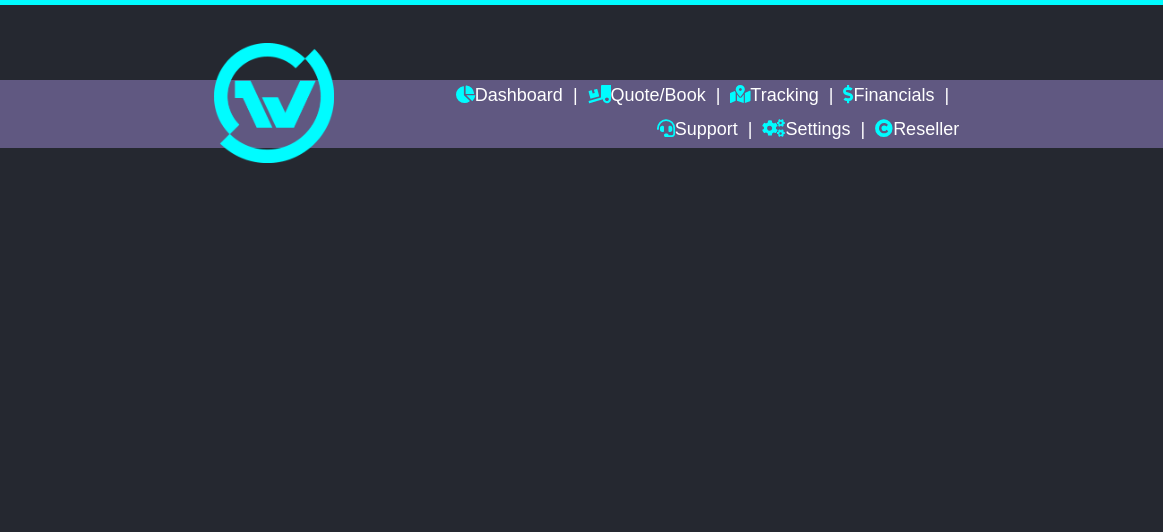 scroll, scrollTop: 0, scrollLeft: 0, axis: both 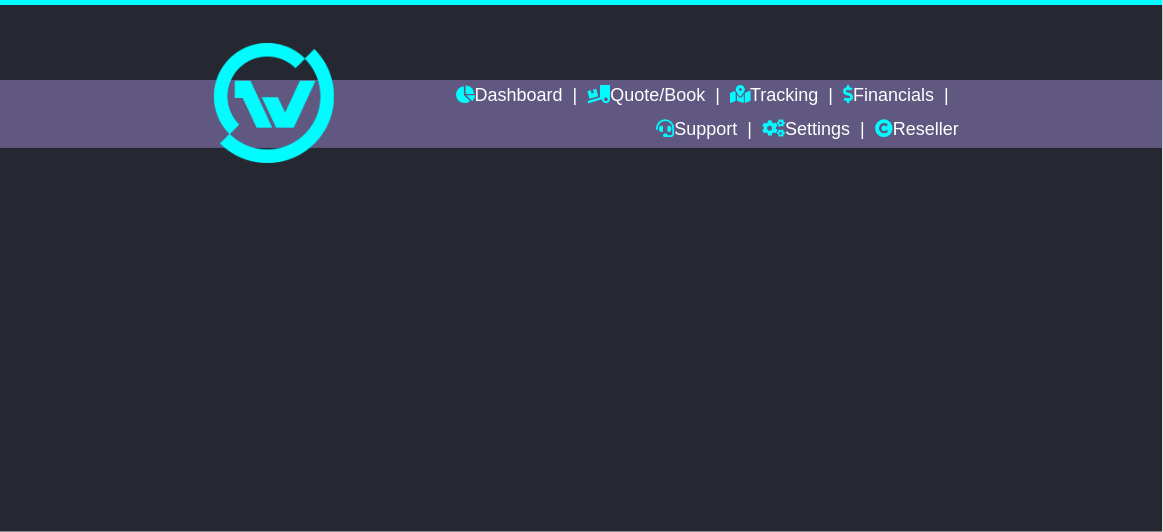 click at bounding box center (581, 94) 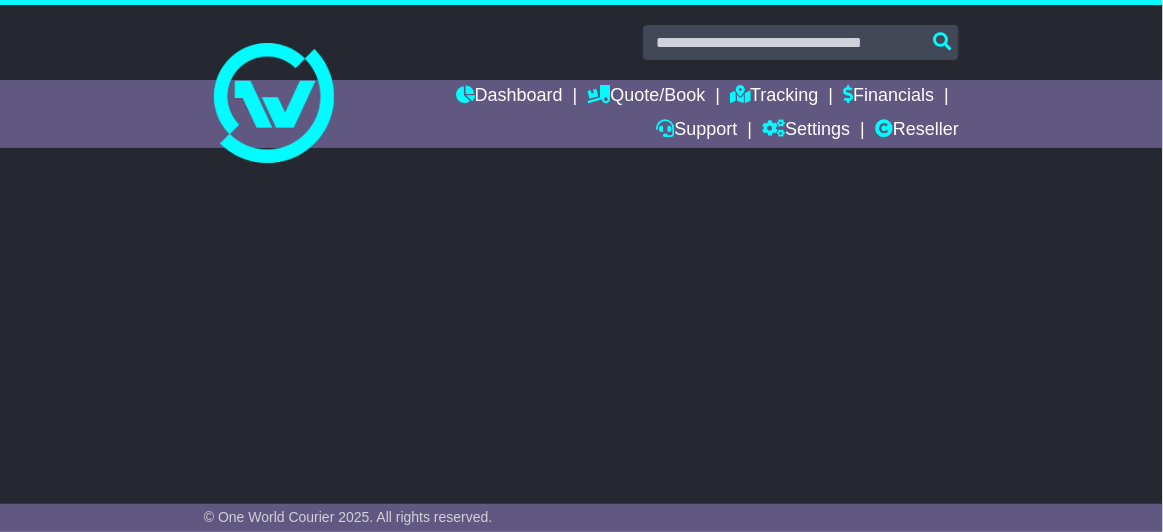 click on "**********" at bounding box center [581, 327] 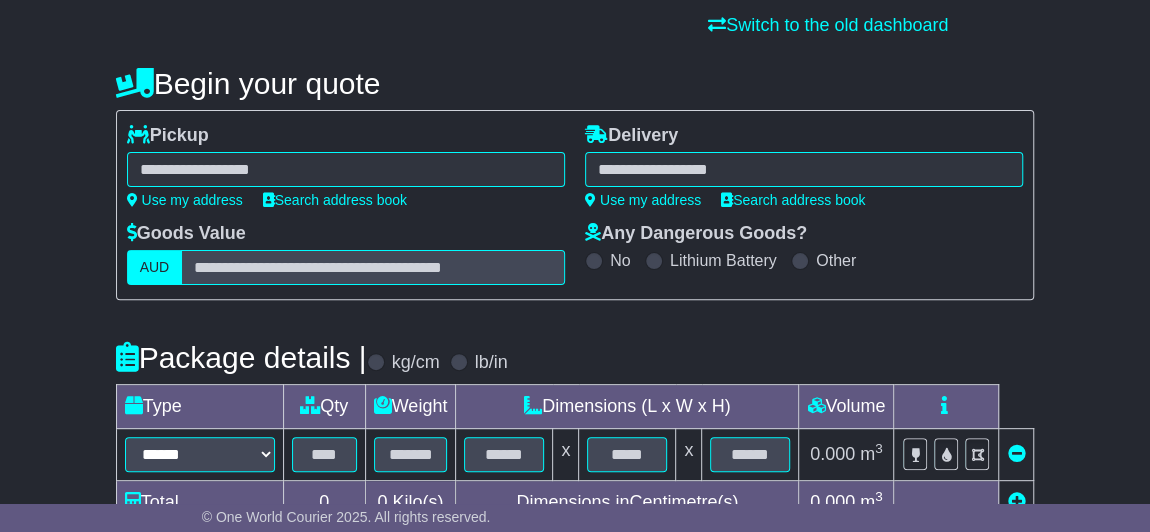 scroll, scrollTop: 181, scrollLeft: 0, axis: vertical 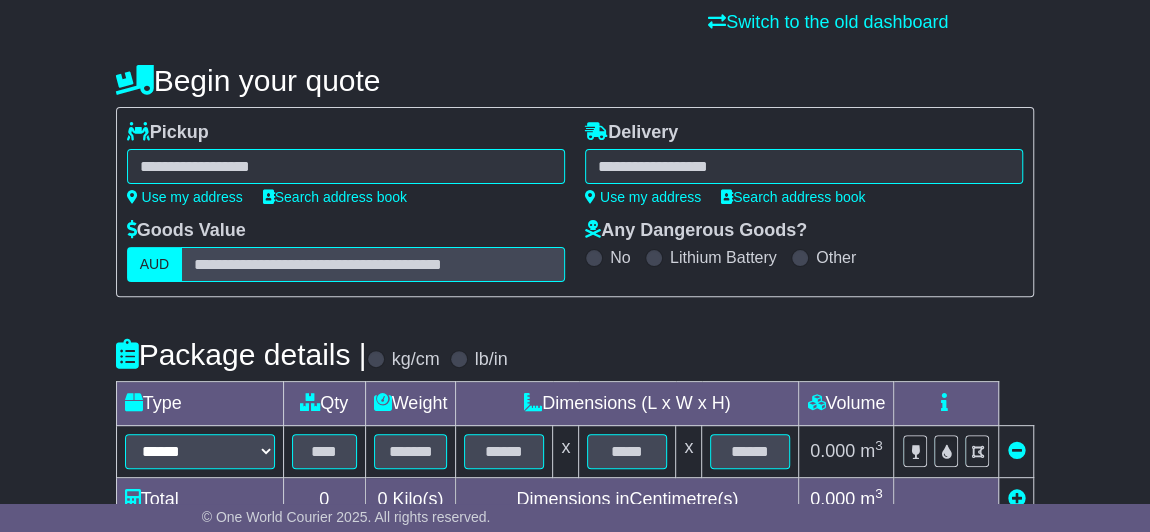 click at bounding box center [346, 166] 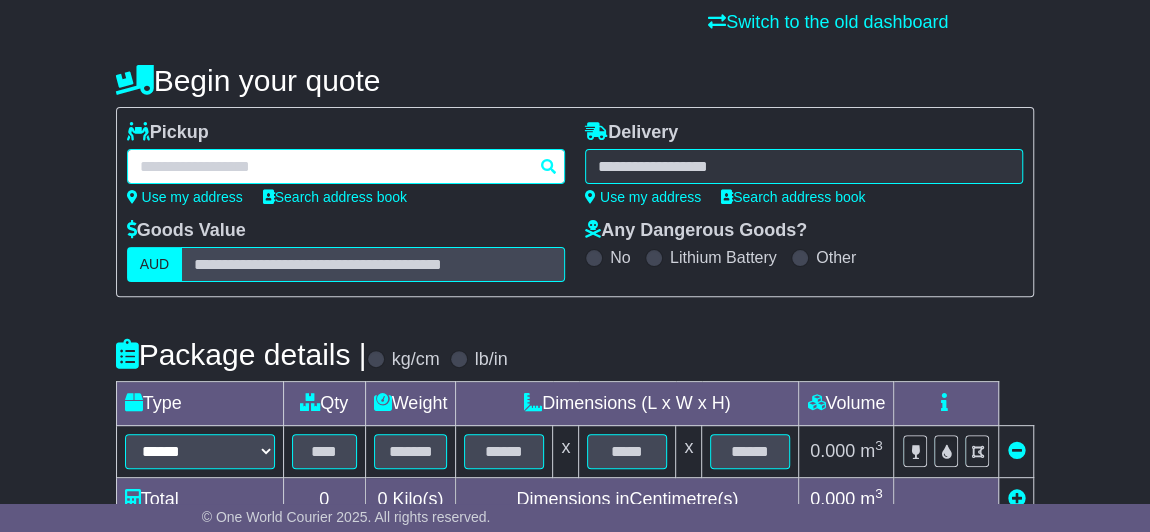 type on "*" 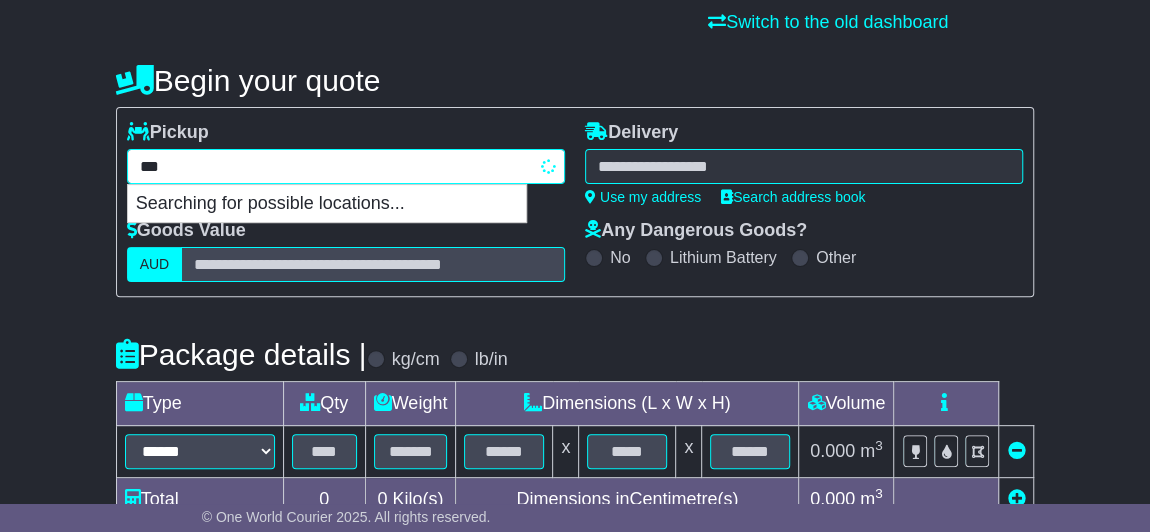 type on "****" 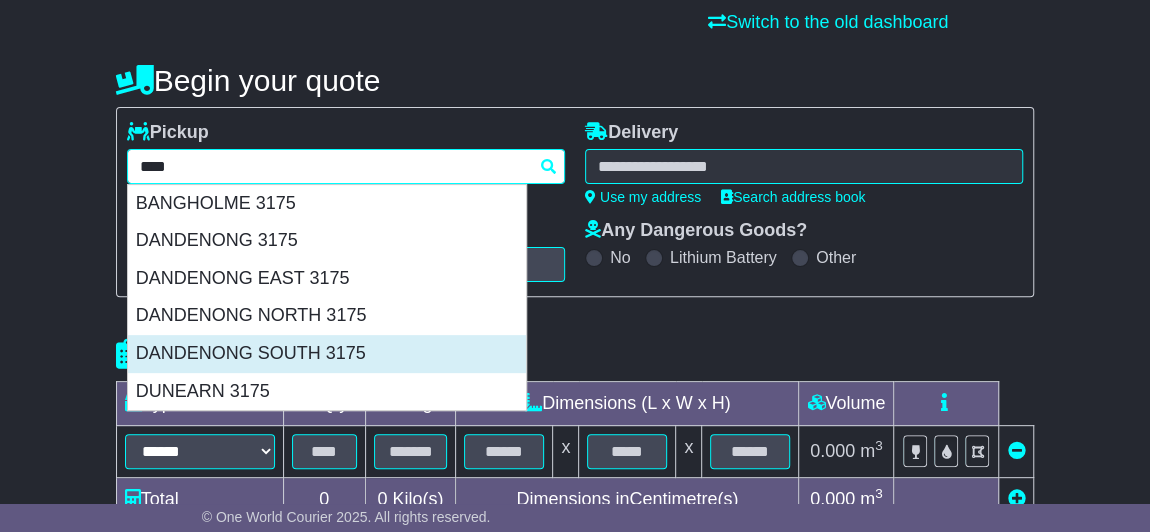 click on "DANDENONG SOUTH 3175" at bounding box center [327, 354] 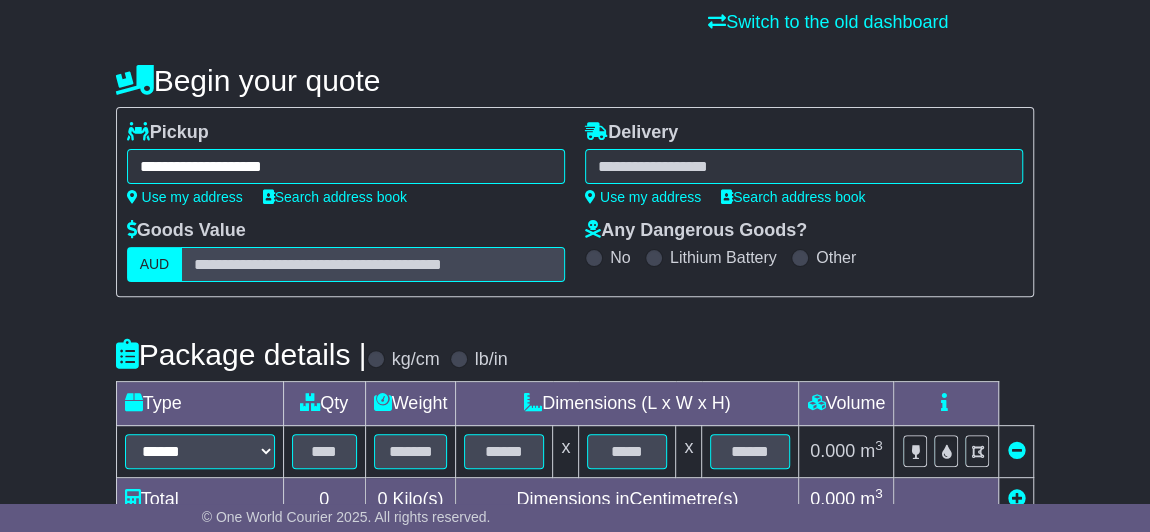 type on "**********" 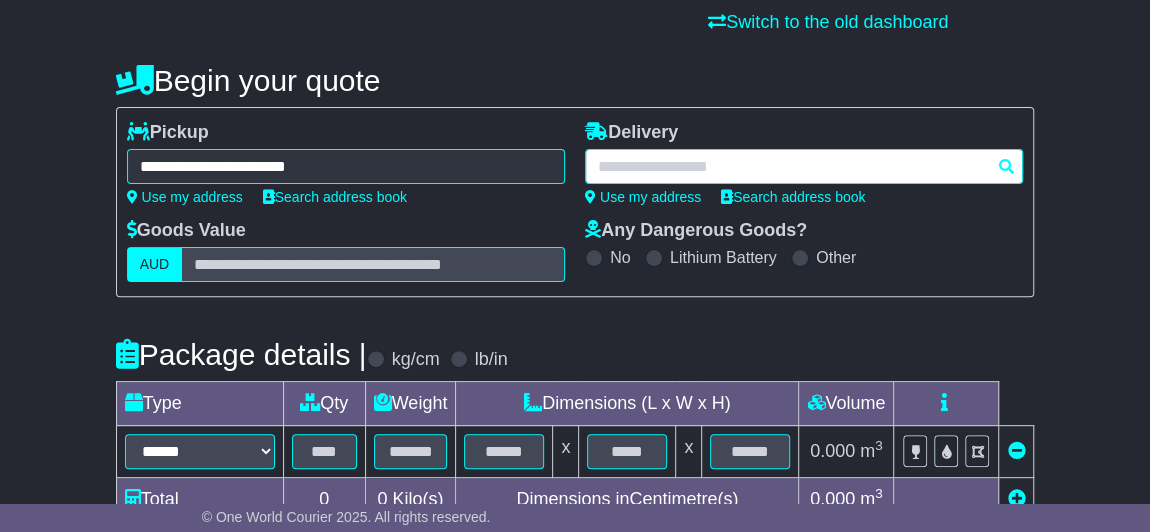 click at bounding box center (804, 166) 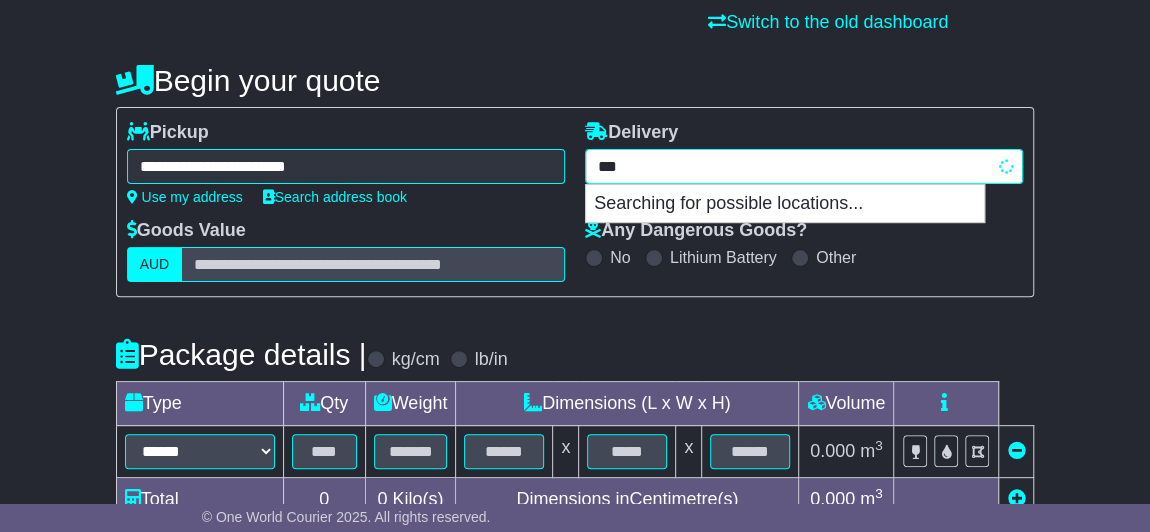 type on "****" 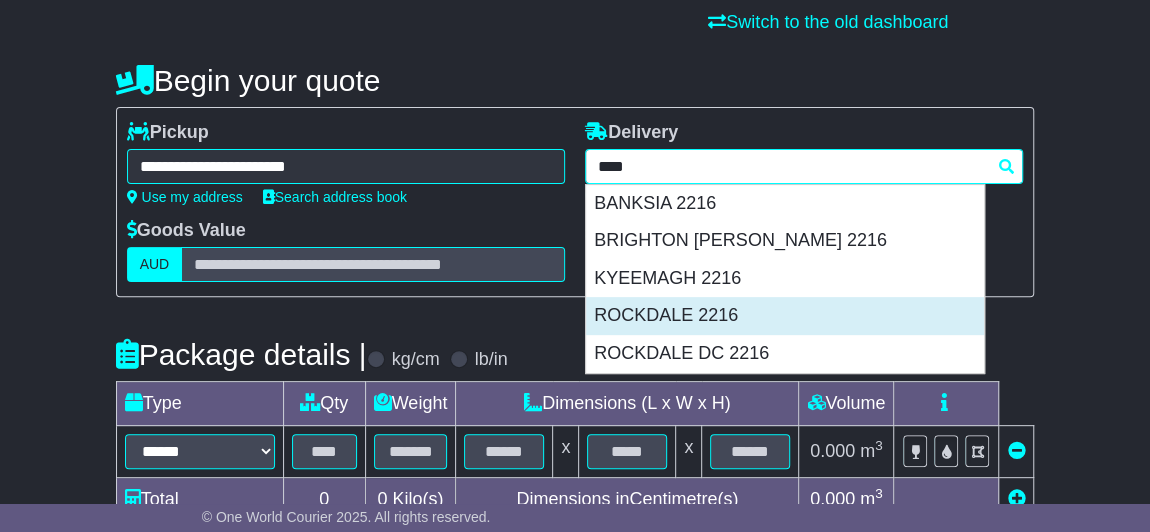 click on "ROCKDALE 2216" at bounding box center (785, 316) 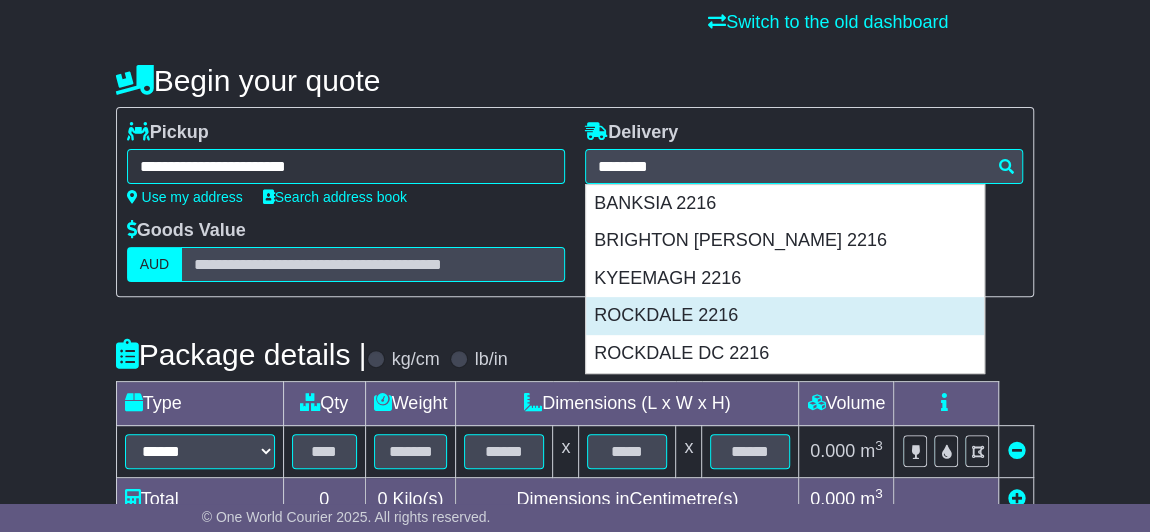 type on "**********" 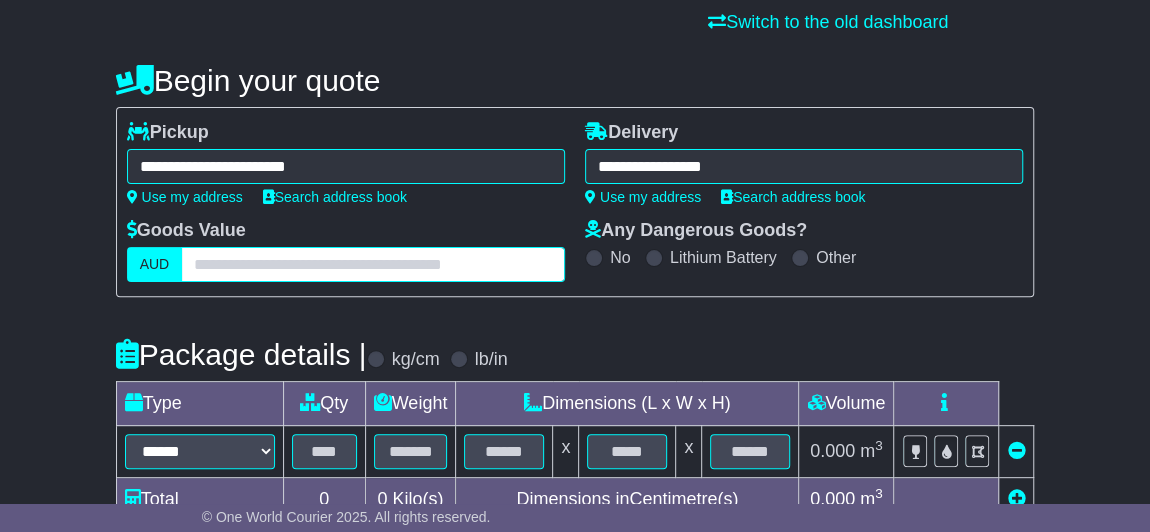 click at bounding box center [373, 264] 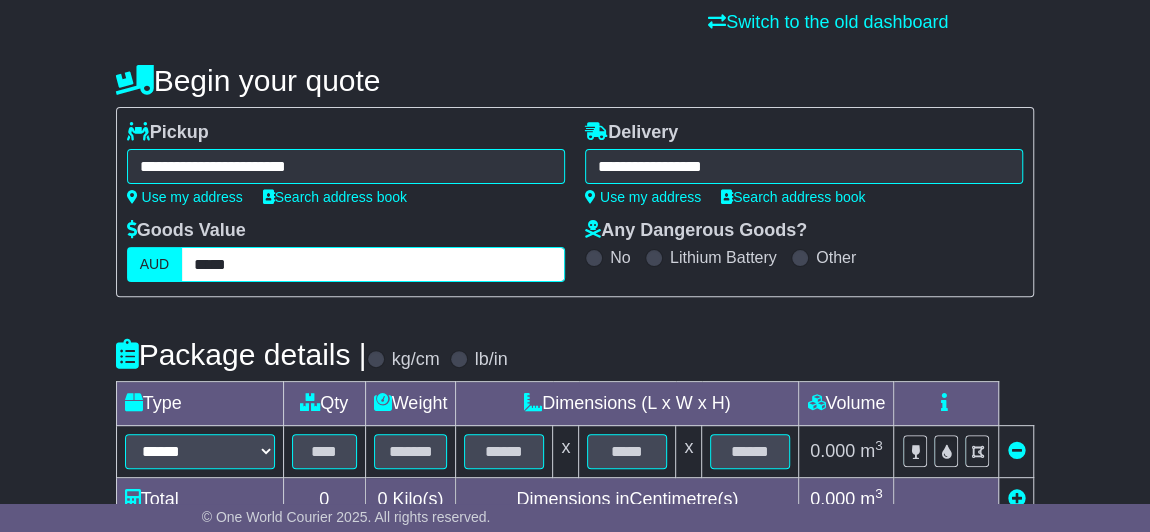 type on "*****" 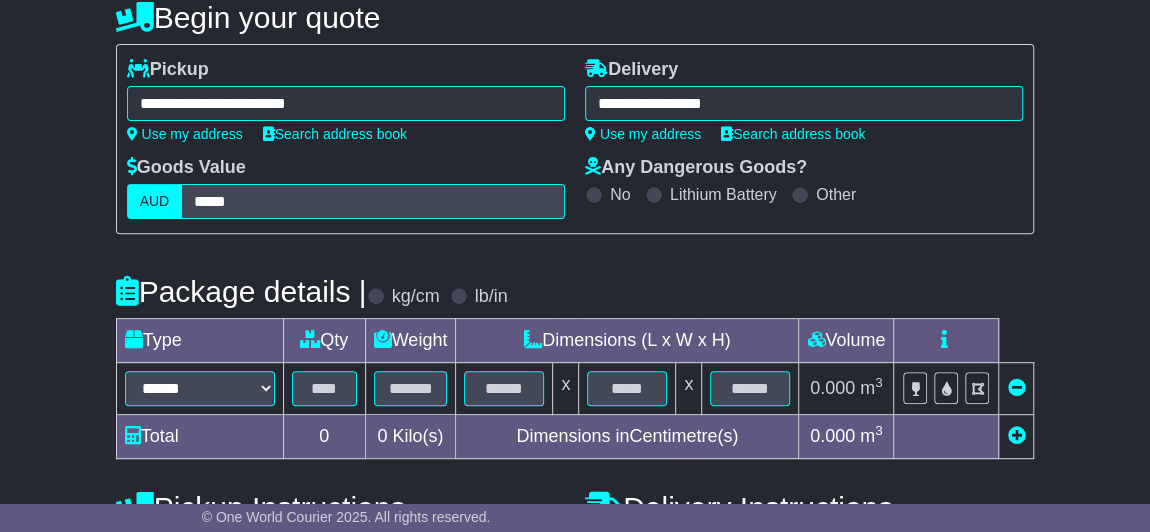 scroll, scrollTop: 272, scrollLeft: 0, axis: vertical 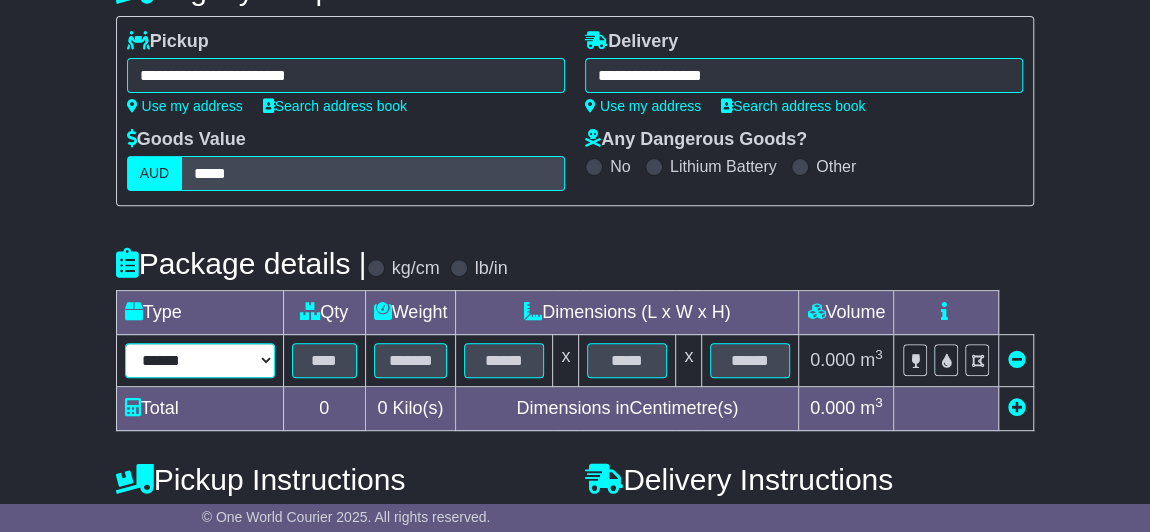 drag, startPoint x: 201, startPoint y: 346, endPoint x: 240, endPoint y: 375, distance: 48.60041 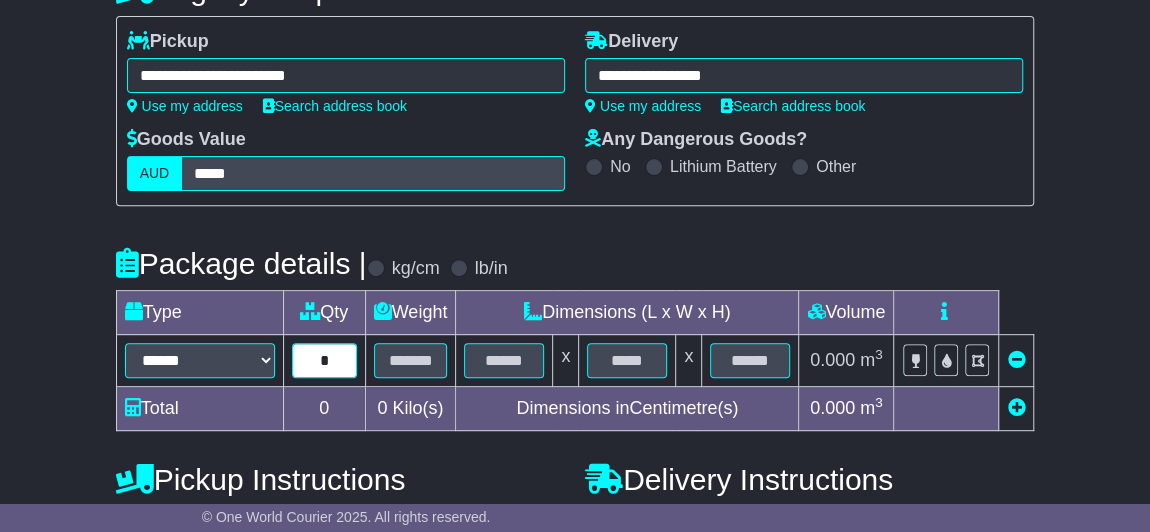 type on "*" 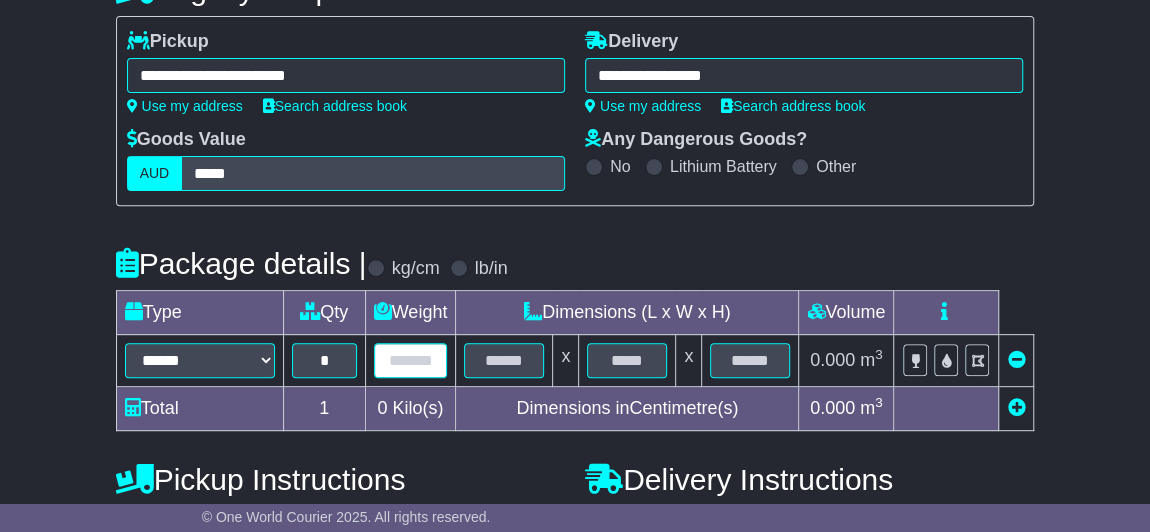 drag, startPoint x: 413, startPoint y: 354, endPoint x: 423, endPoint y: 353, distance: 10.049875 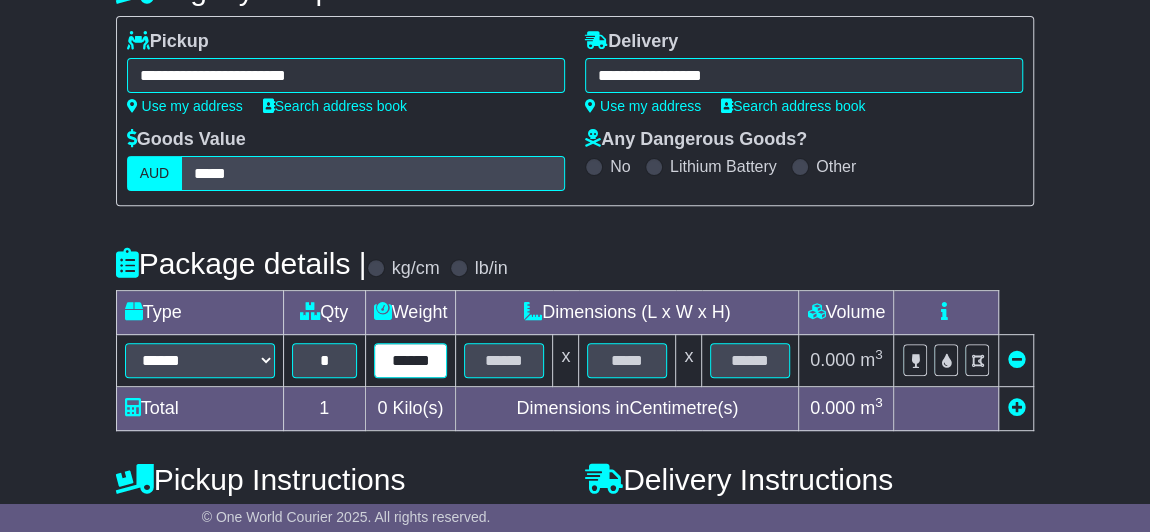 type on "******" 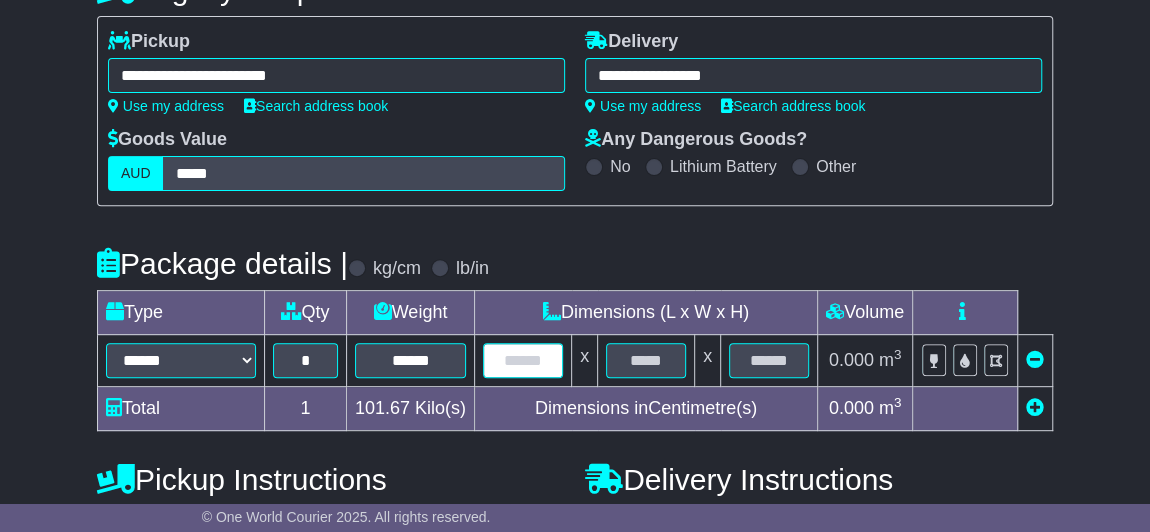 drag, startPoint x: 516, startPoint y: 354, endPoint x: 536, endPoint y: 349, distance: 20.615528 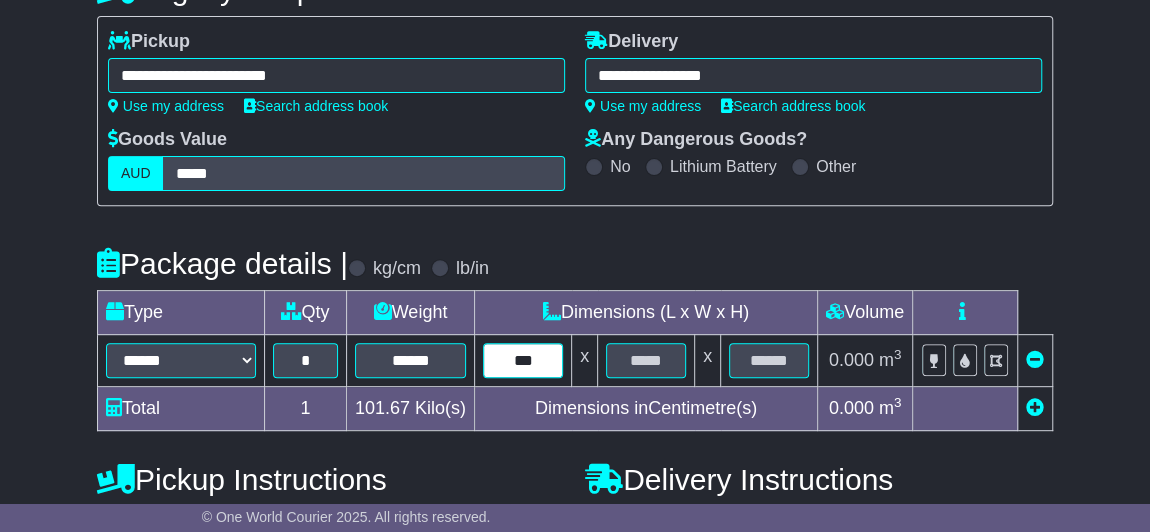 type on "***" 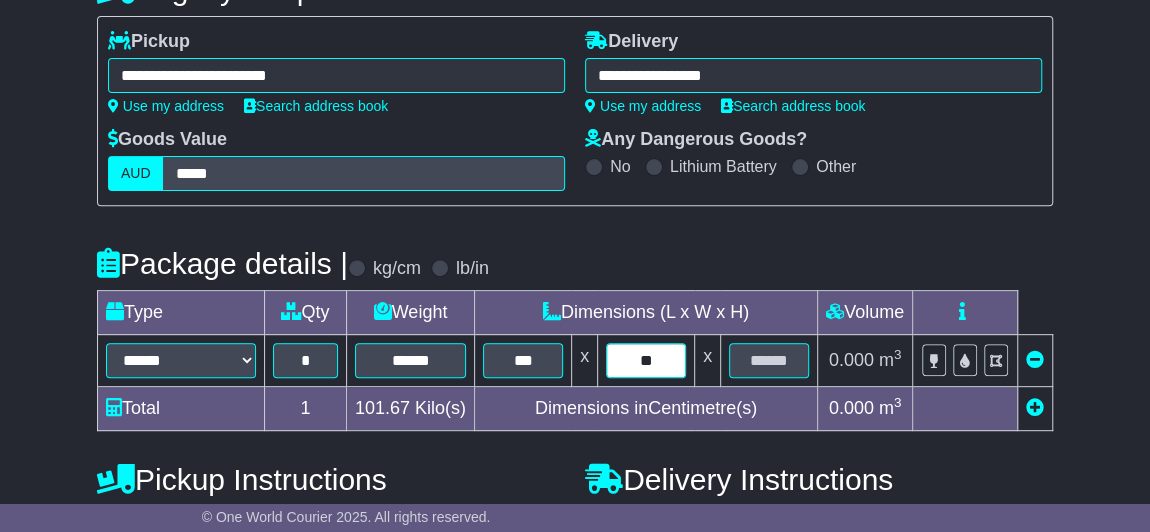 type on "**" 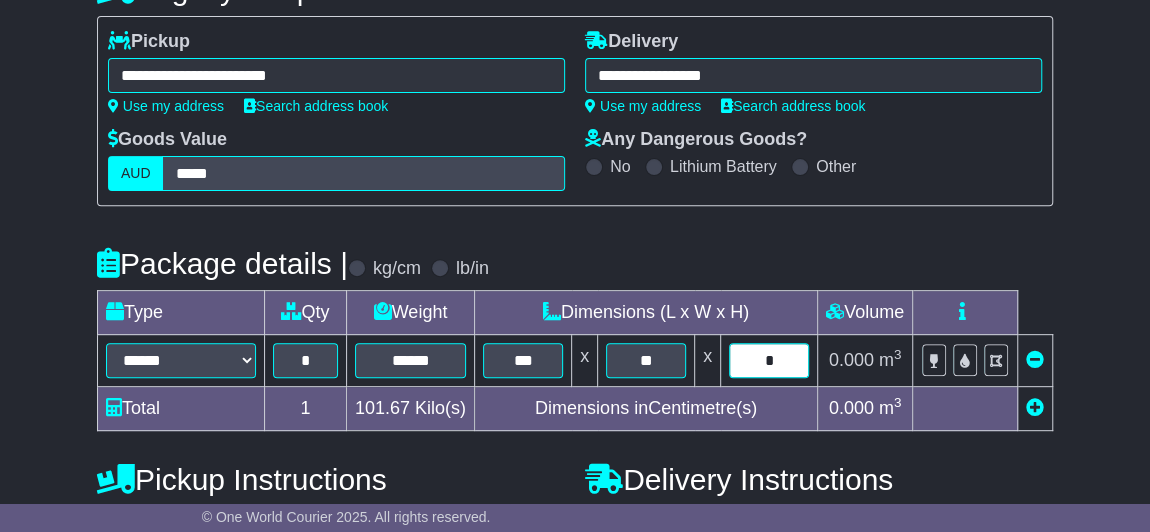 type on "*" 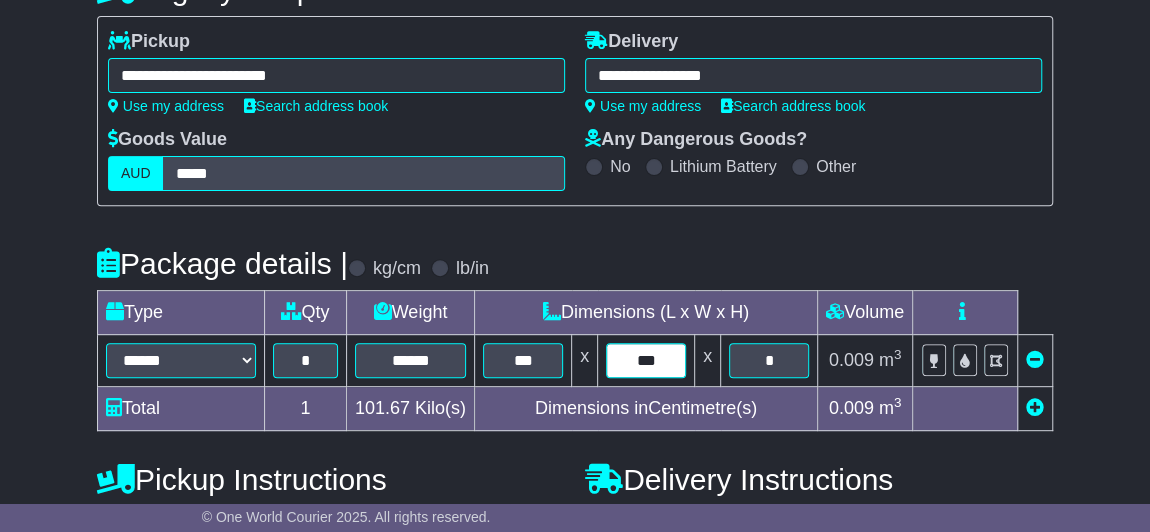 type on "***" 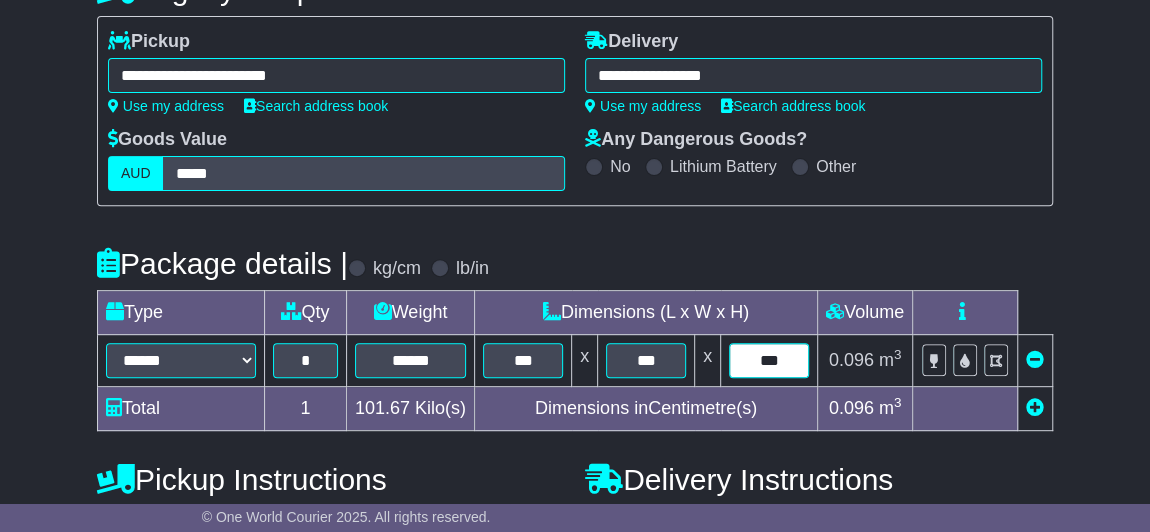 type on "***" 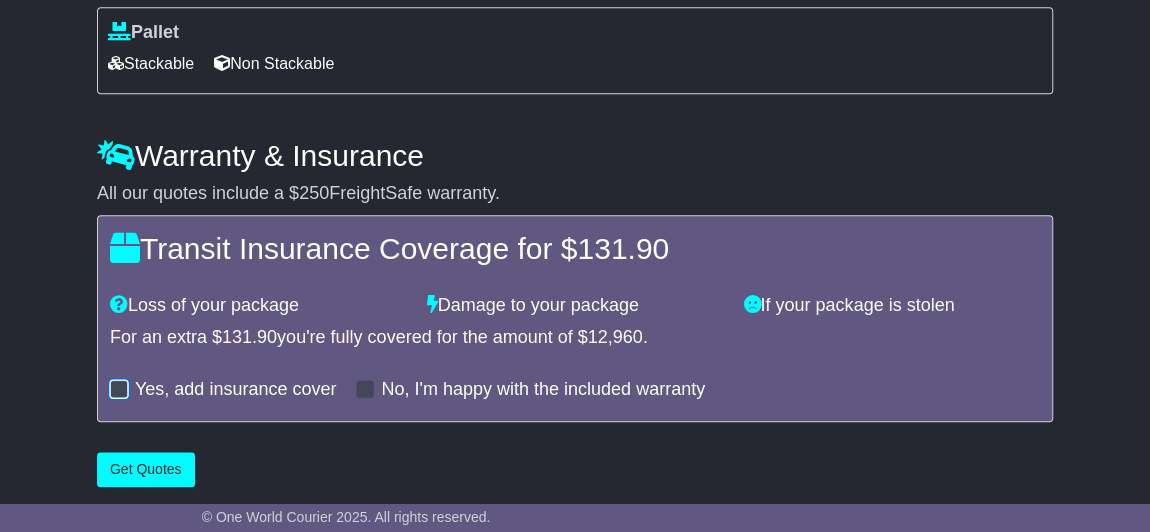 scroll, scrollTop: 583, scrollLeft: 0, axis: vertical 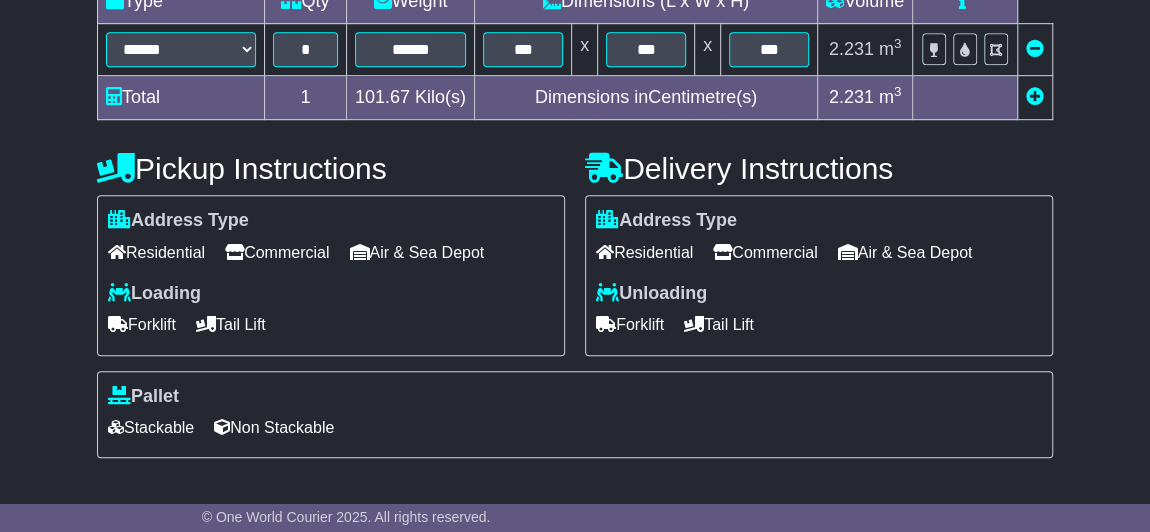 click at bounding box center [1035, 96] 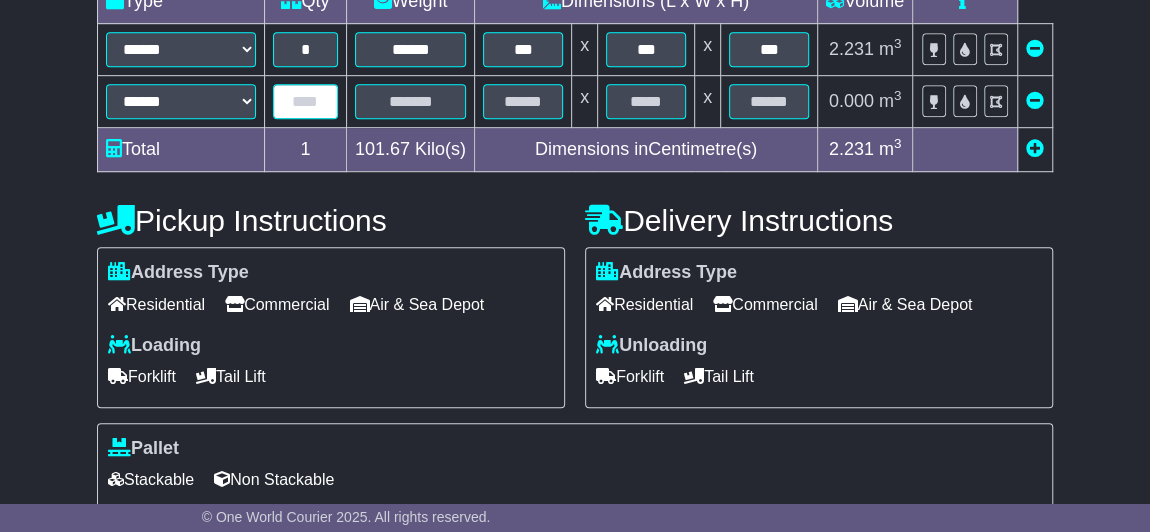 click at bounding box center [305, 101] 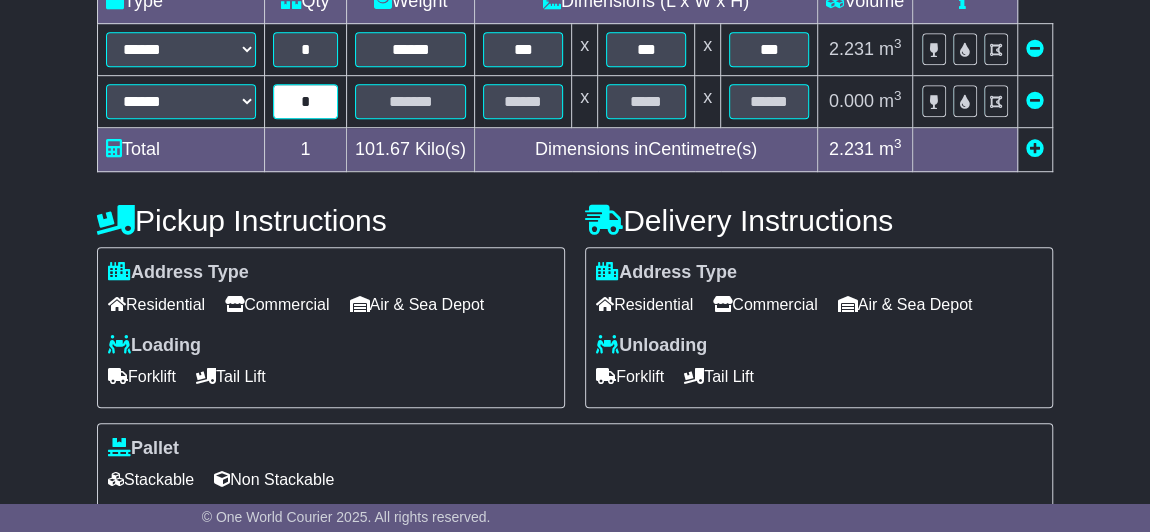 type on "*" 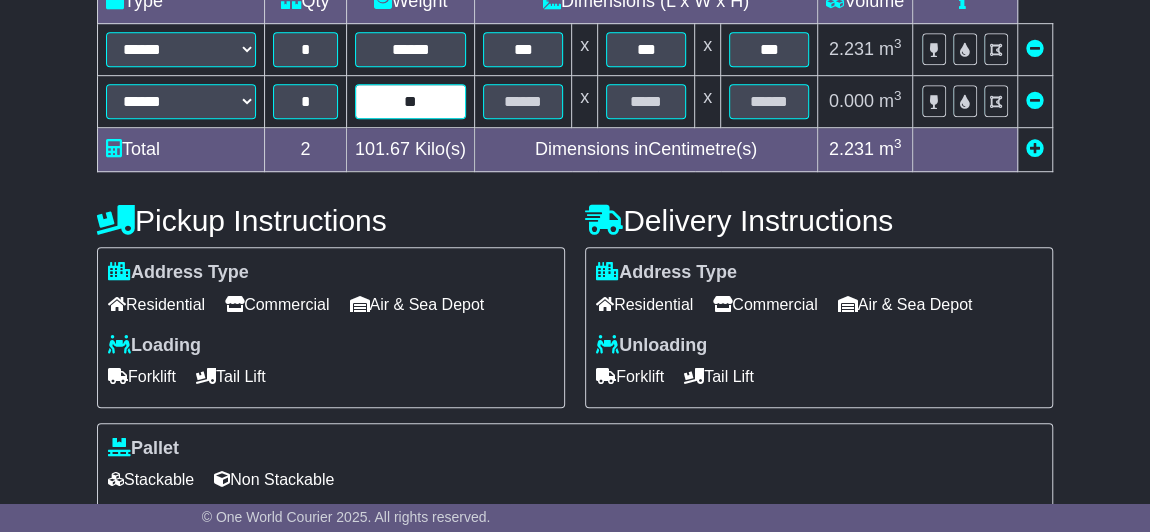 type on "*" 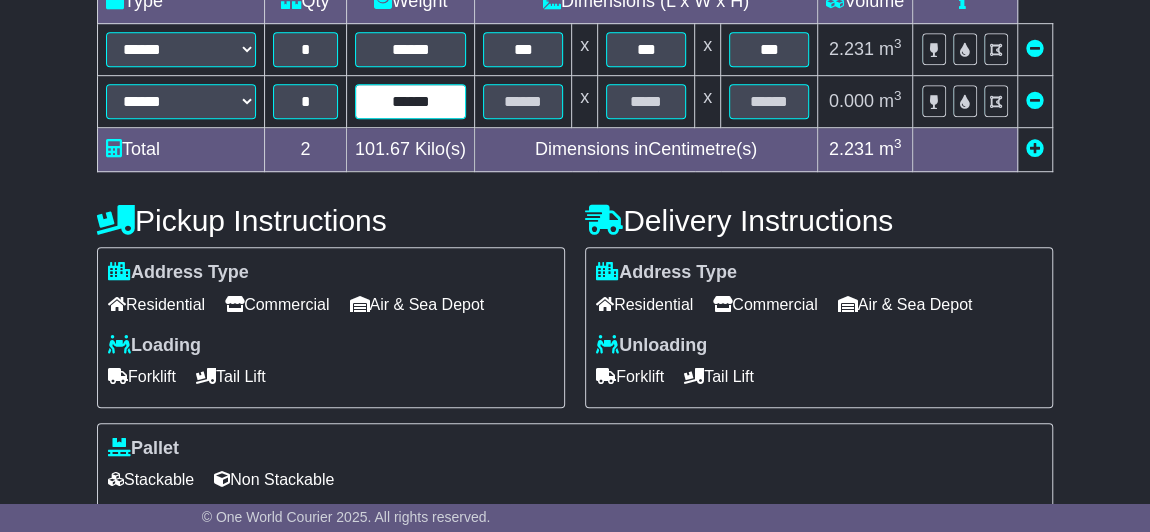 type on "******" 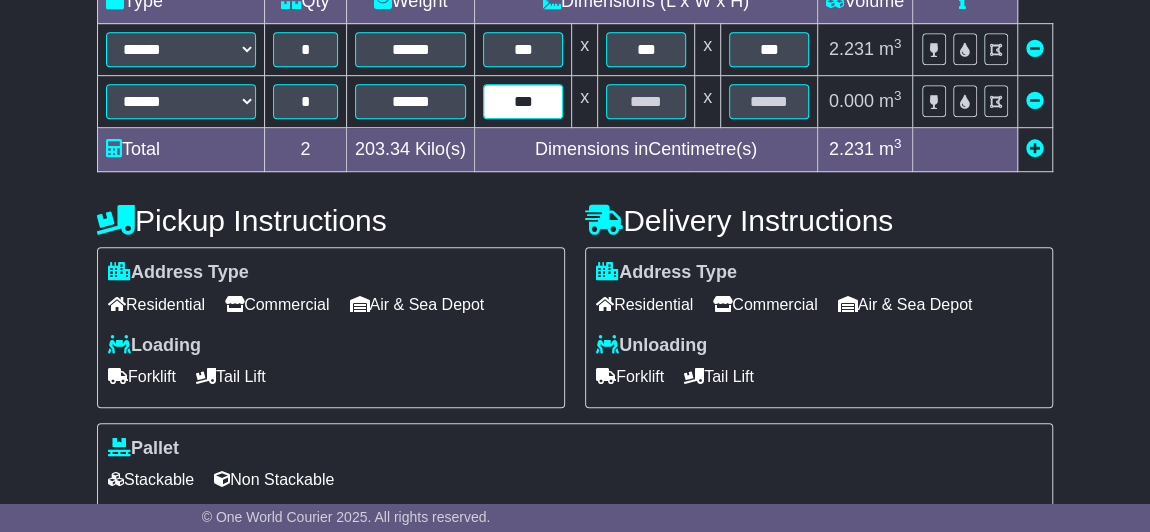 type on "***" 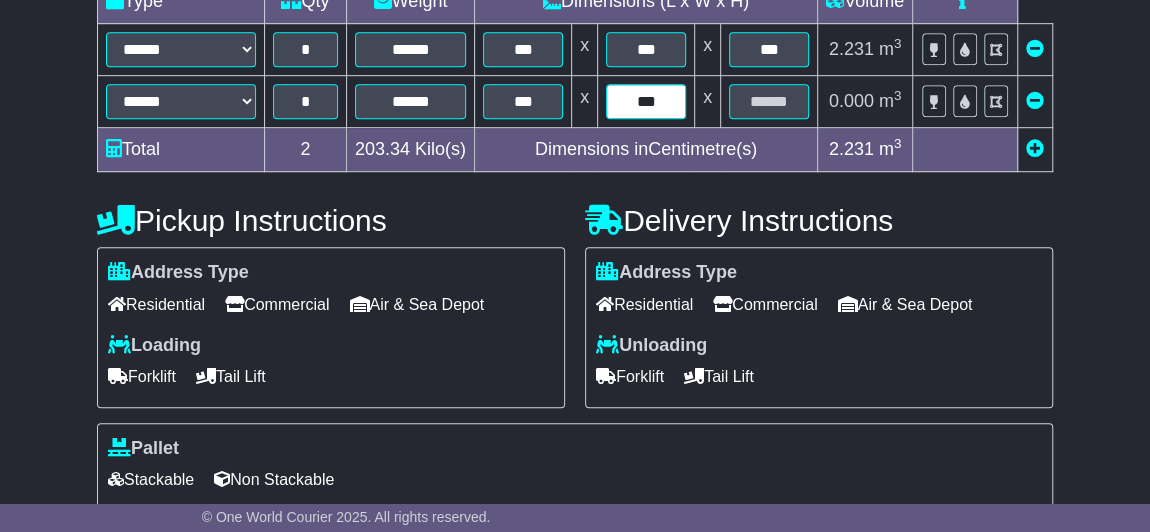 type on "***" 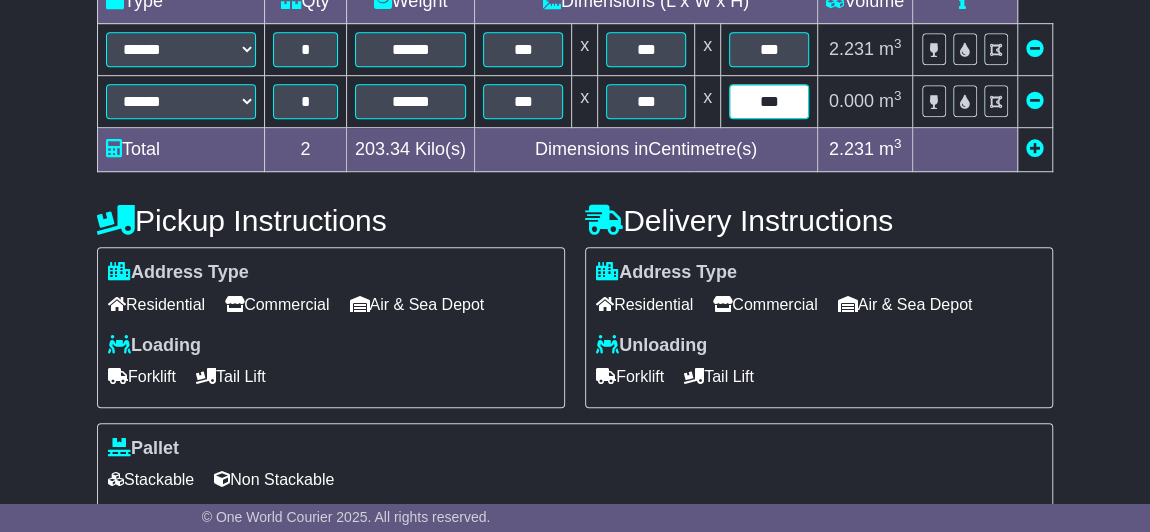 type on "***" 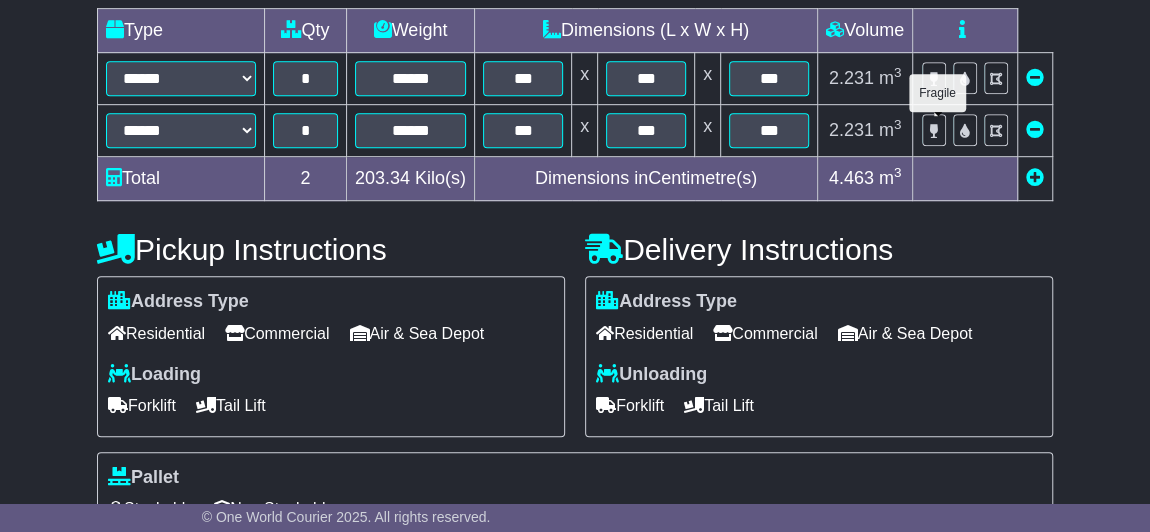 scroll, scrollTop: 544, scrollLeft: 0, axis: vertical 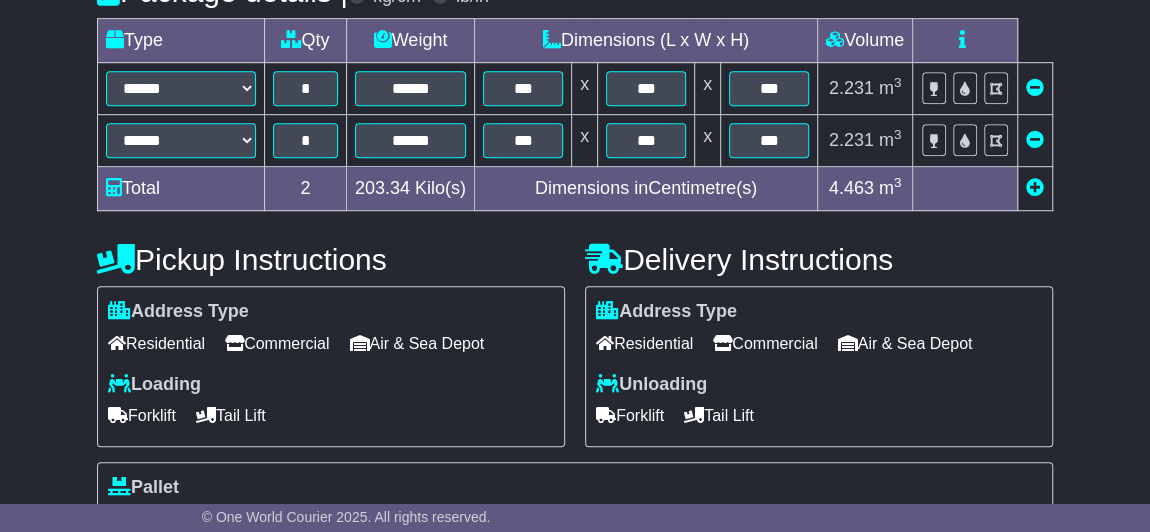 click at bounding box center (1035, 189) 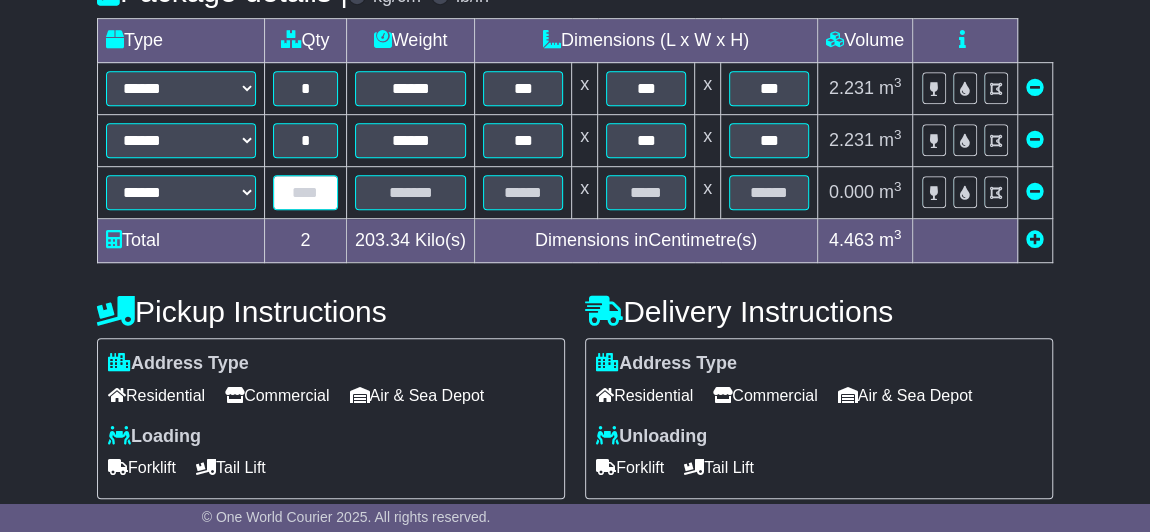 click at bounding box center (305, 192) 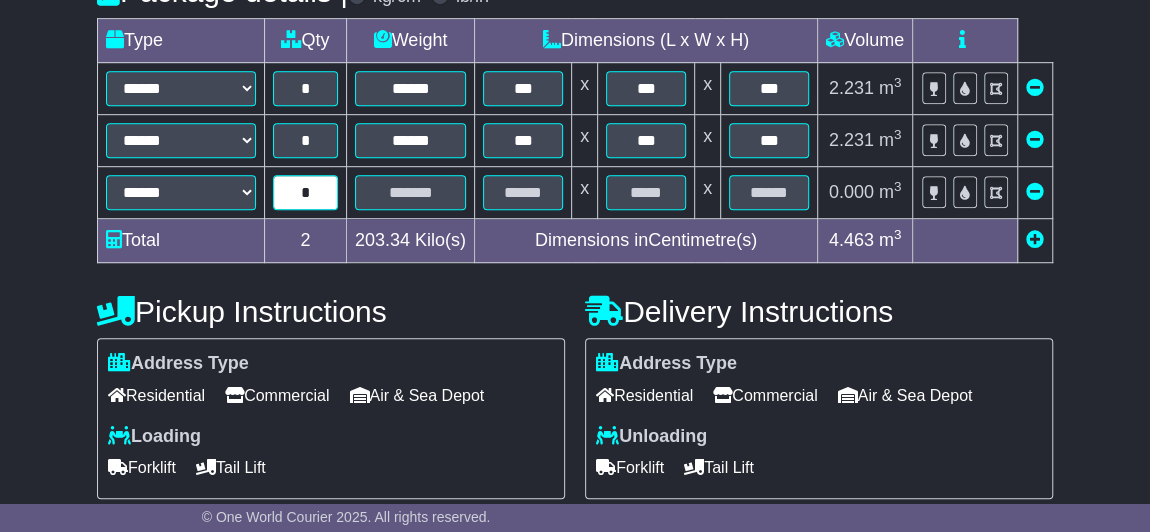 type on "*" 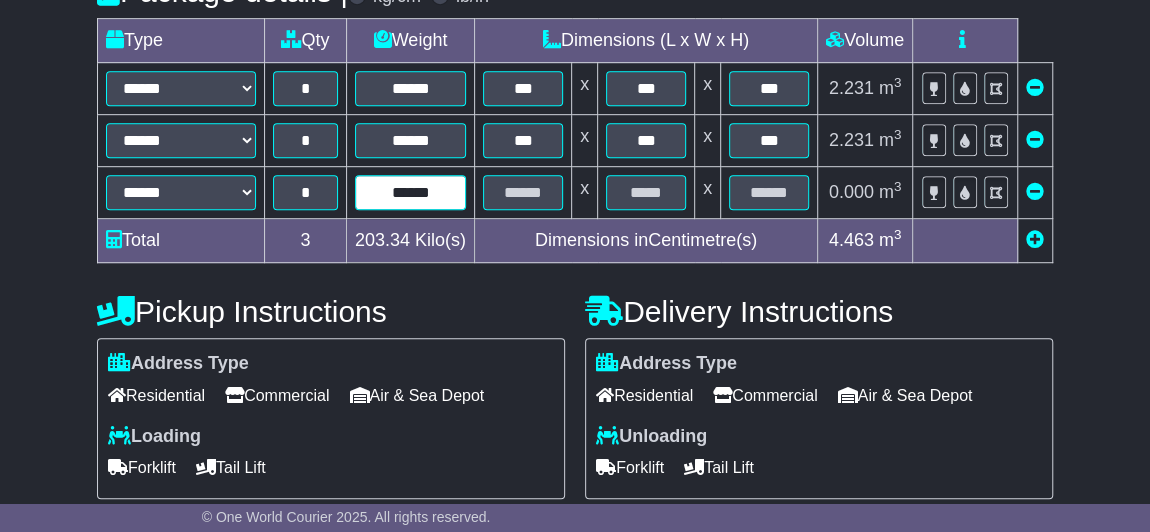 type on "******" 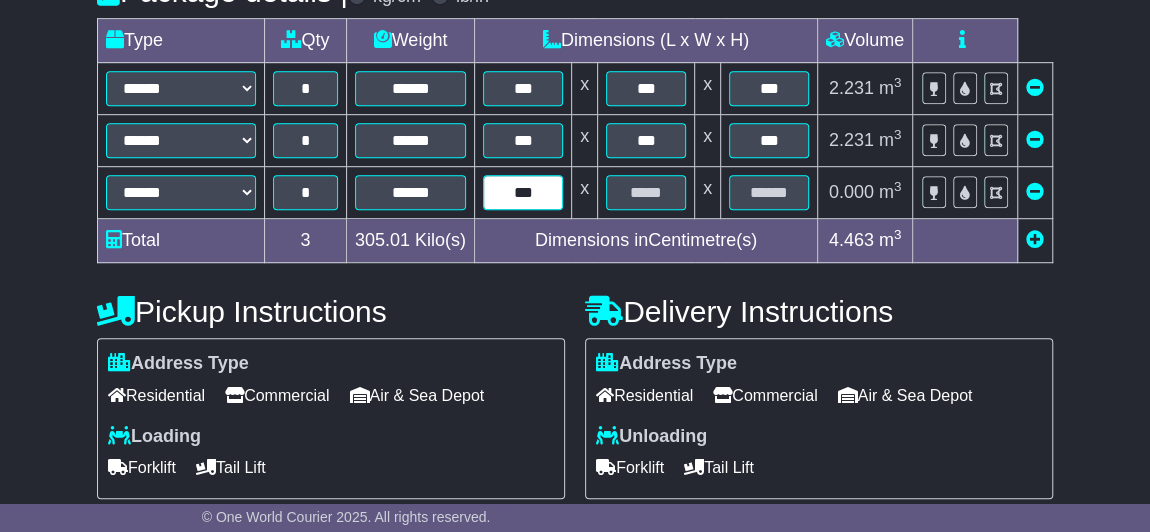 type on "***" 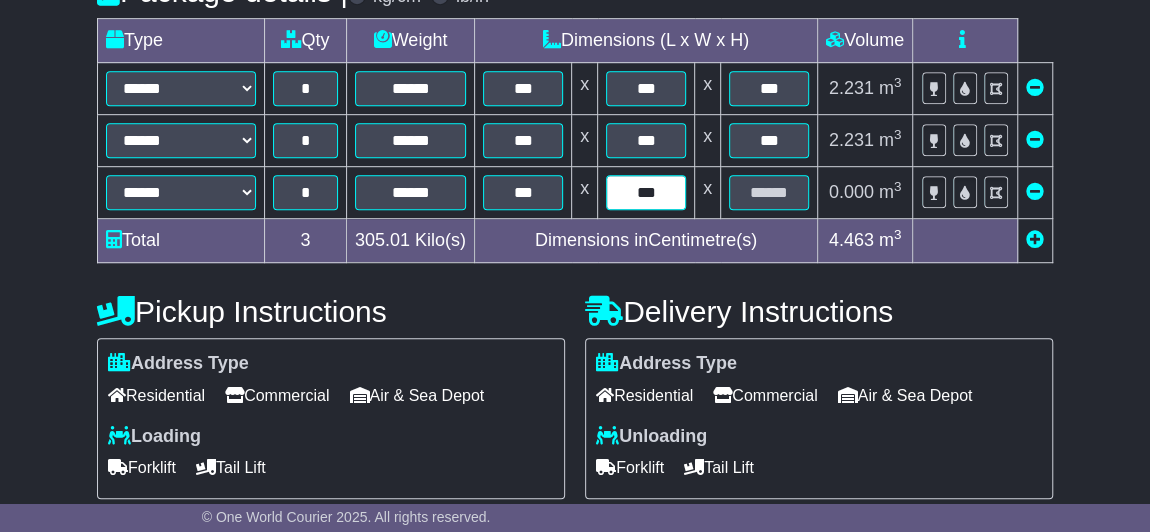 type on "***" 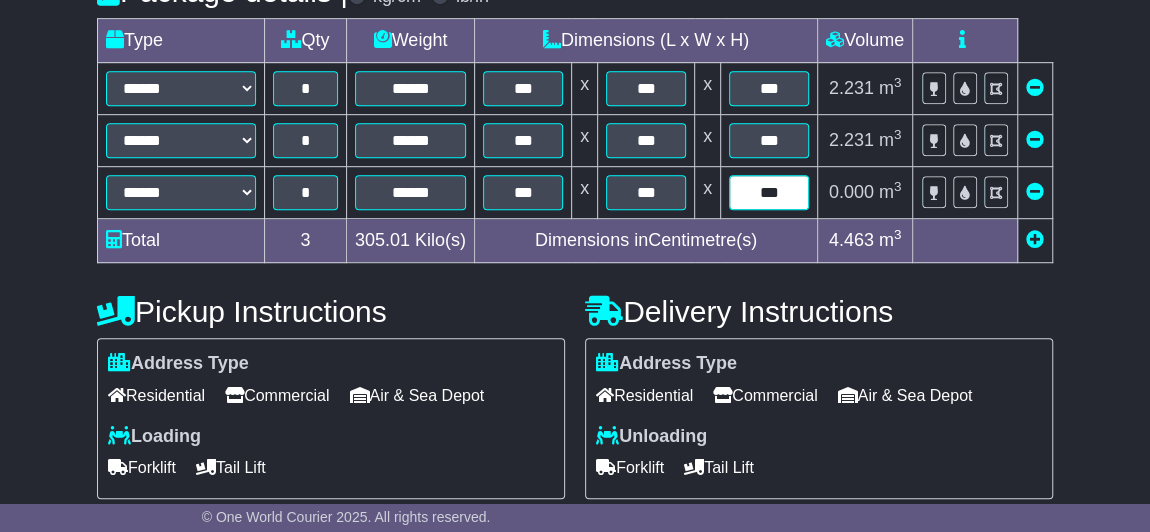type on "***" 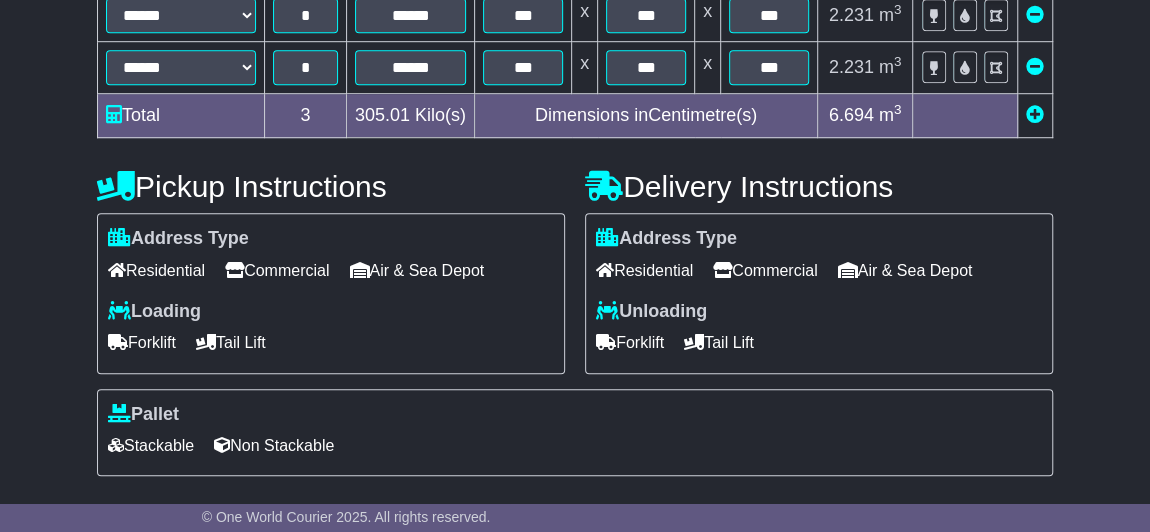 scroll, scrollTop: 686, scrollLeft: 0, axis: vertical 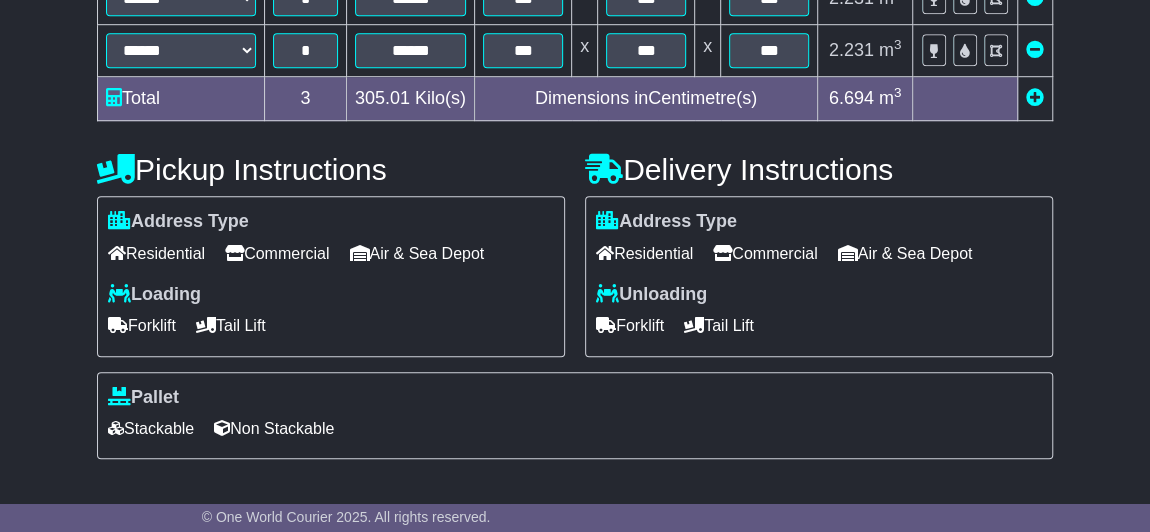 click on "Commercial" at bounding box center (277, 253) 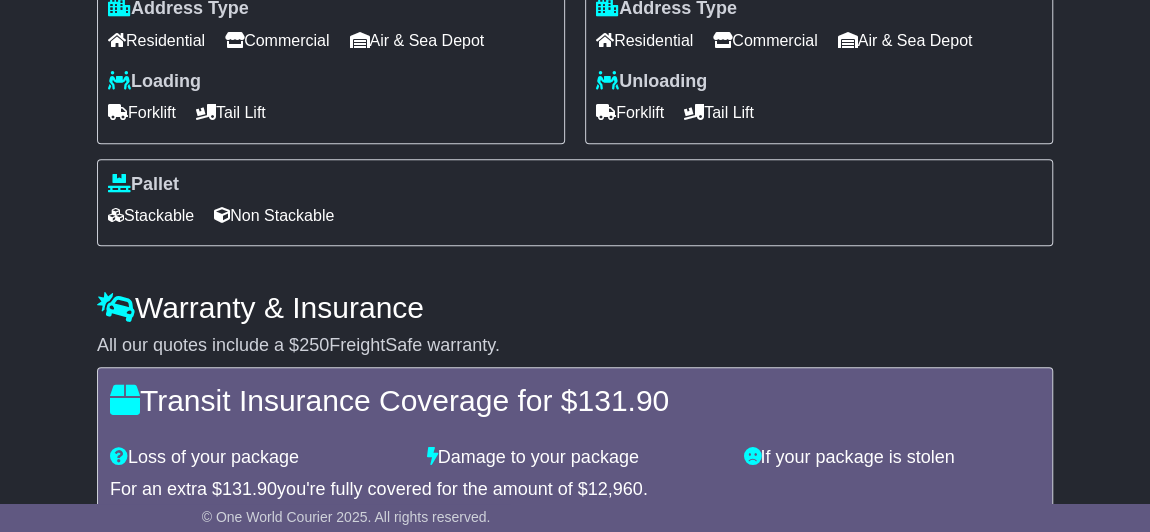 scroll, scrollTop: 1053, scrollLeft: 0, axis: vertical 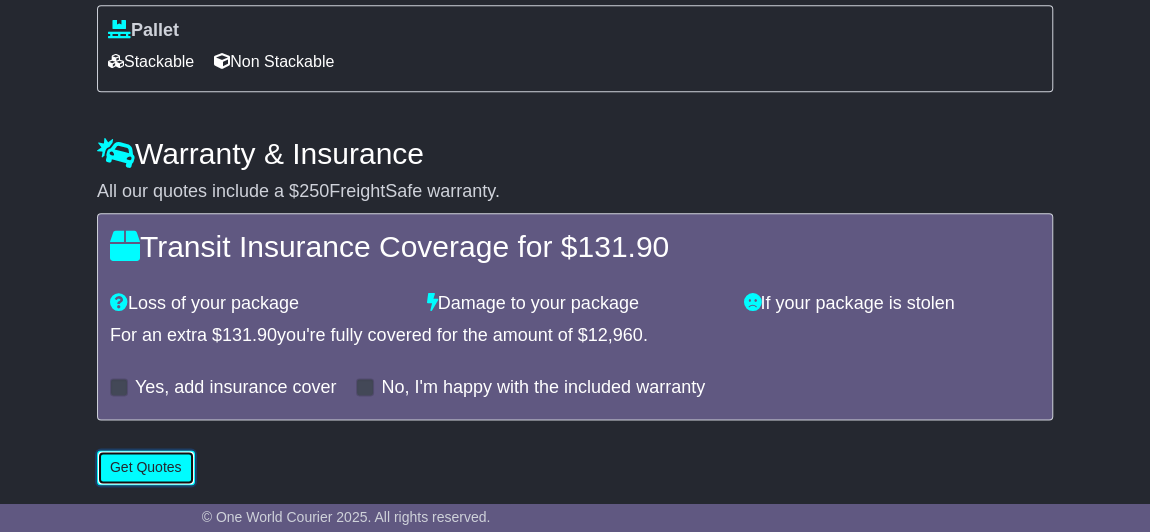 click on "Get Quotes" at bounding box center [146, 467] 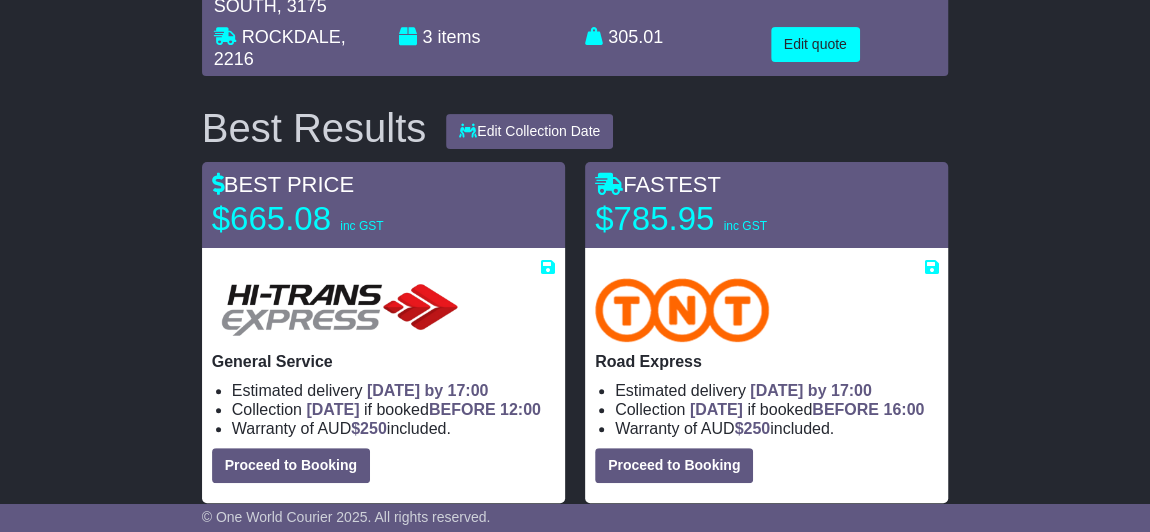 scroll, scrollTop: 271, scrollLeft: 0, axis: vertical 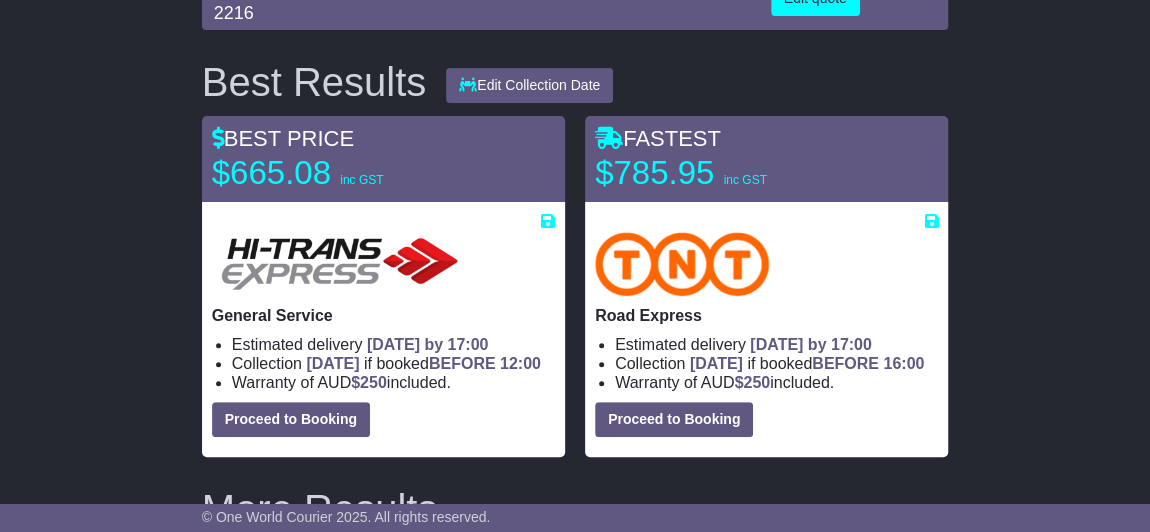 click on "General Service
Estimated delivery
[DATE] by 17:00
Collection
[DATE]
if booked  BEFORE
12:00
$ 250" at bounding box center (383, 329) 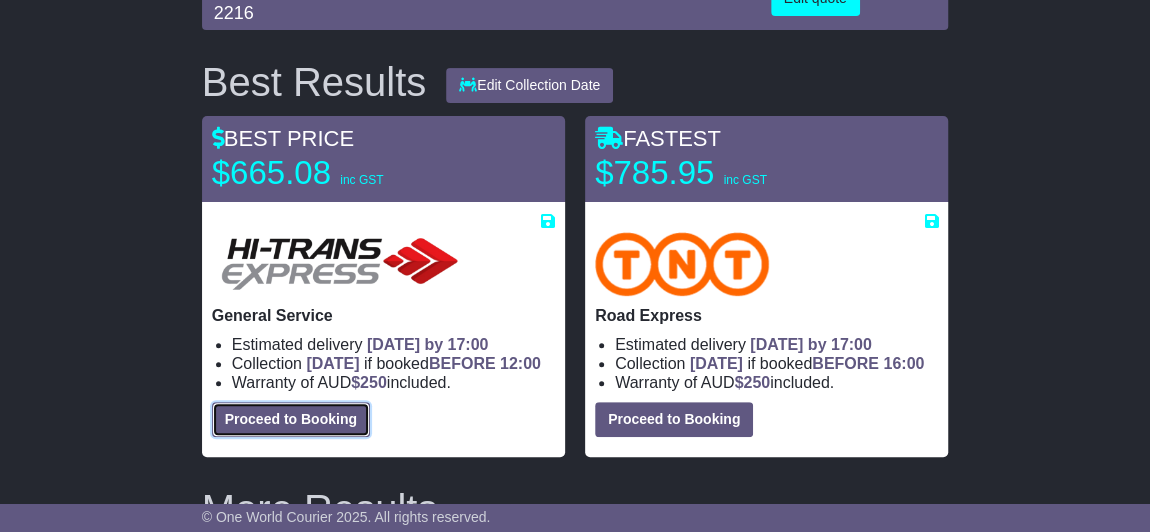 click on "Proceed to Booking" at bounding box center [291, 419] 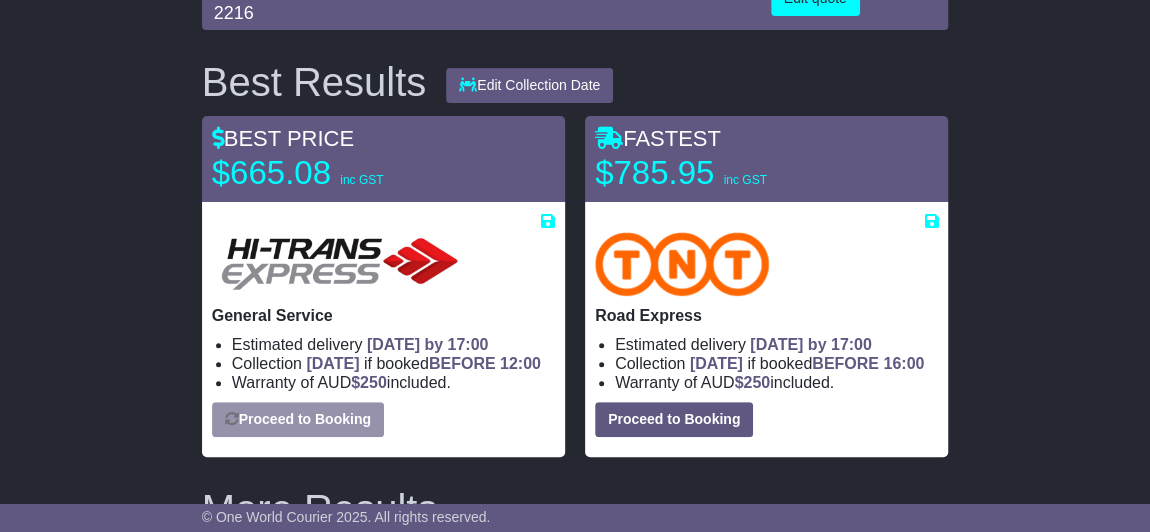 select on "*****" 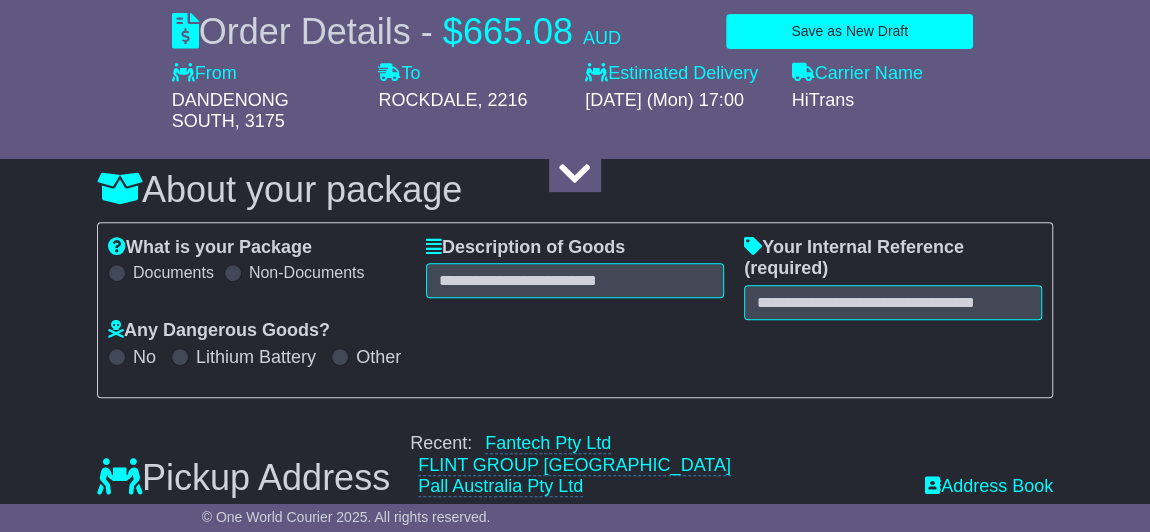 select 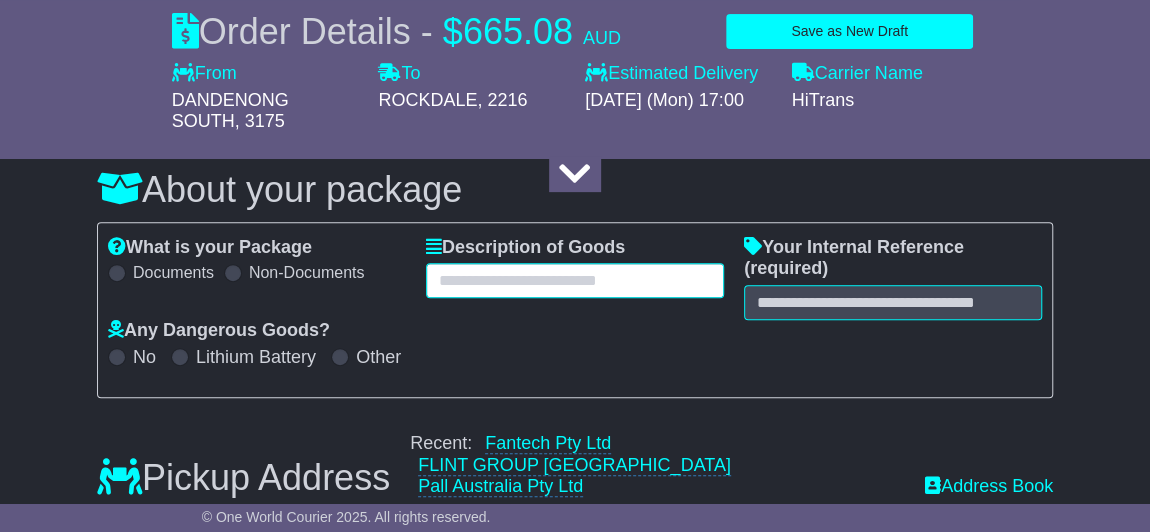 click at bounding box center [575, 280] 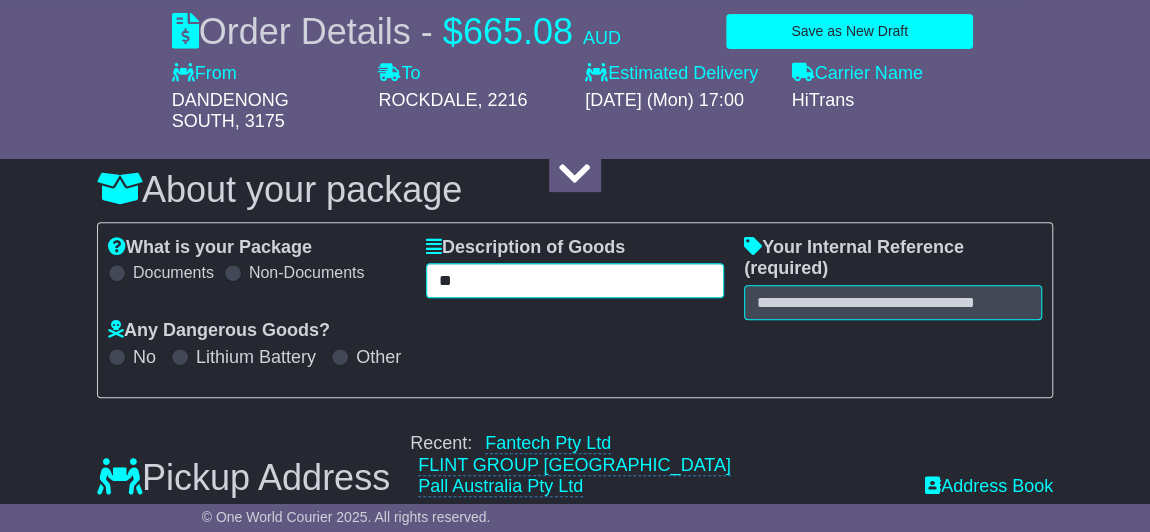 type on "*" 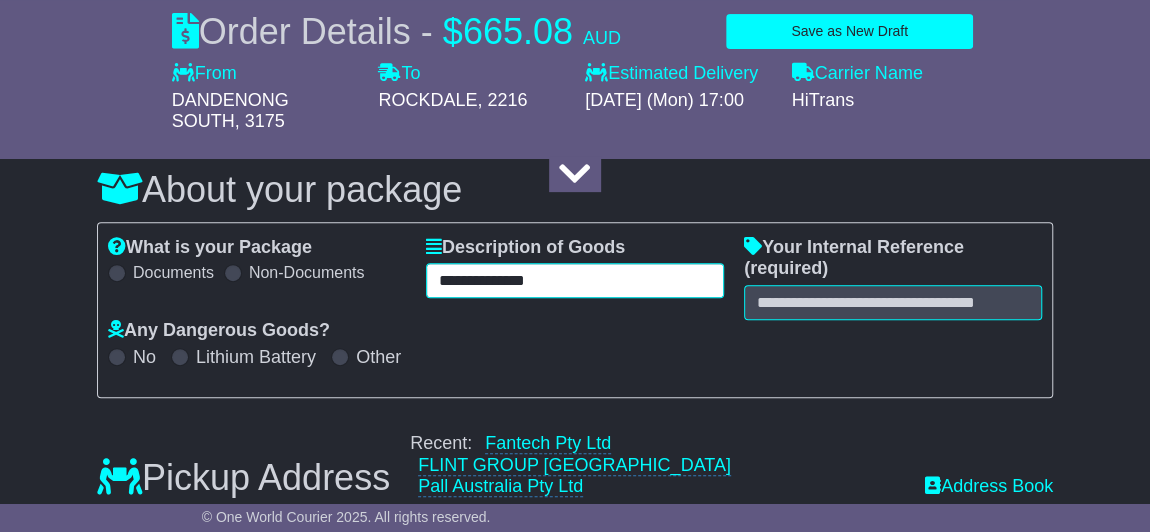 type on "**********" 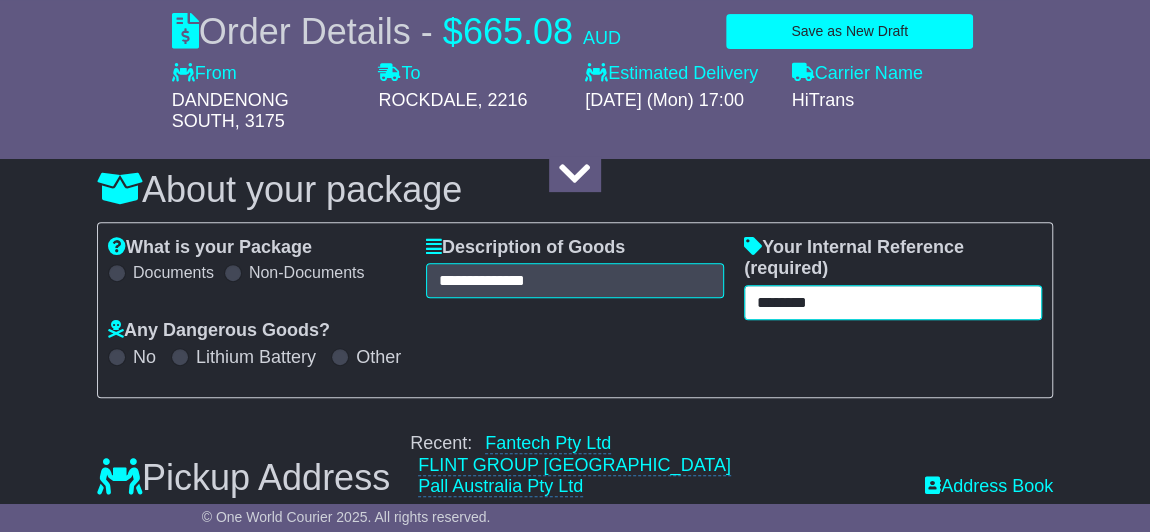 type on "********" 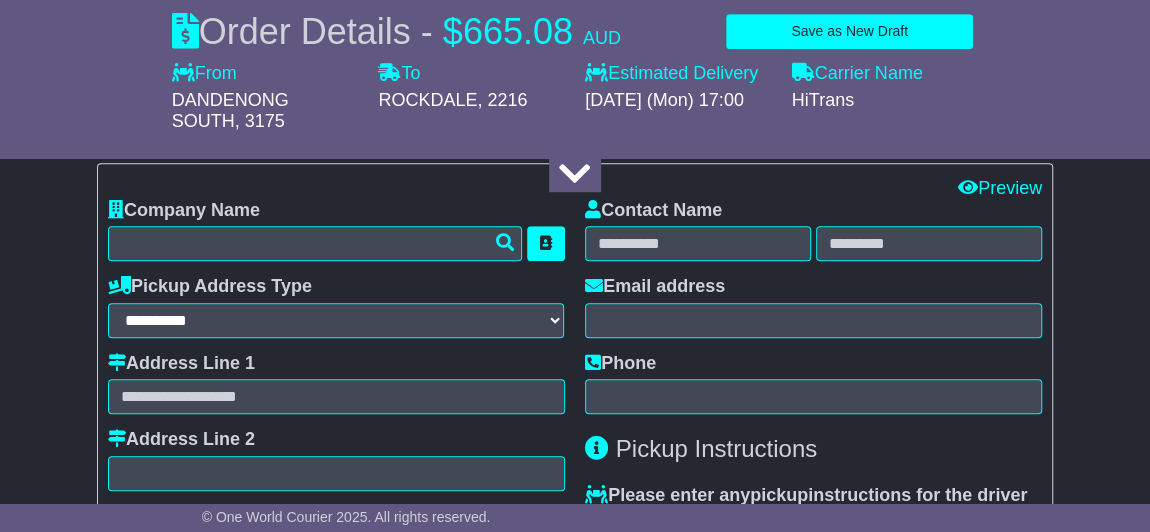 scroll, scrollTop: 635, scrollLeft: 0, axis: vertical 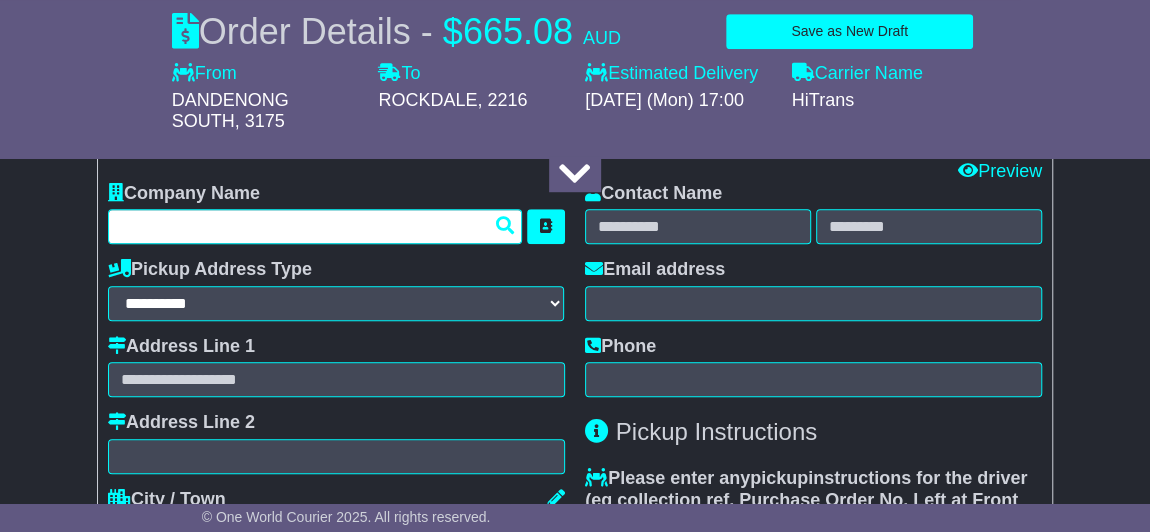 click at bounding box center [315, 226] 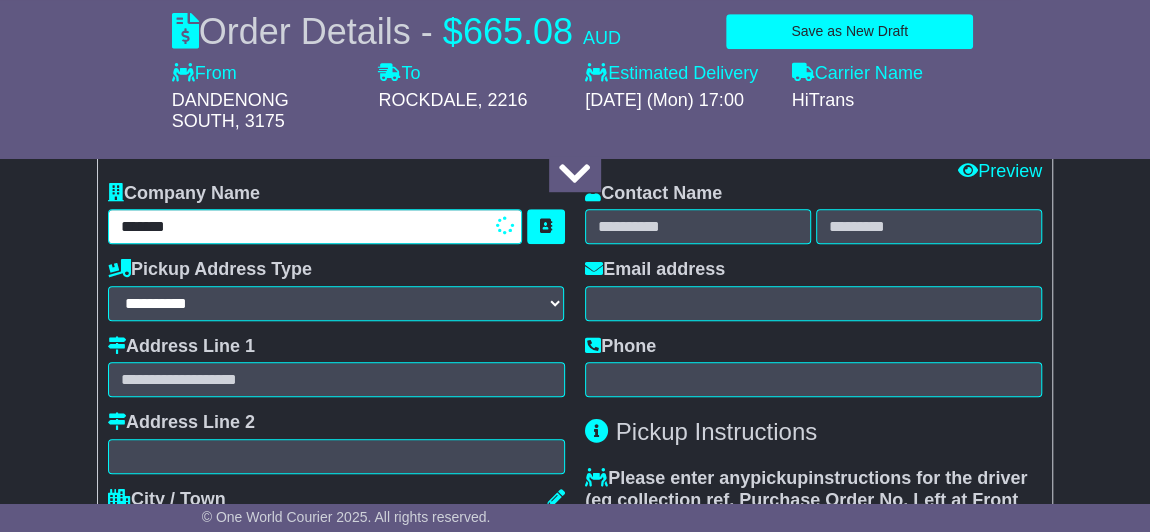 type on "*******" 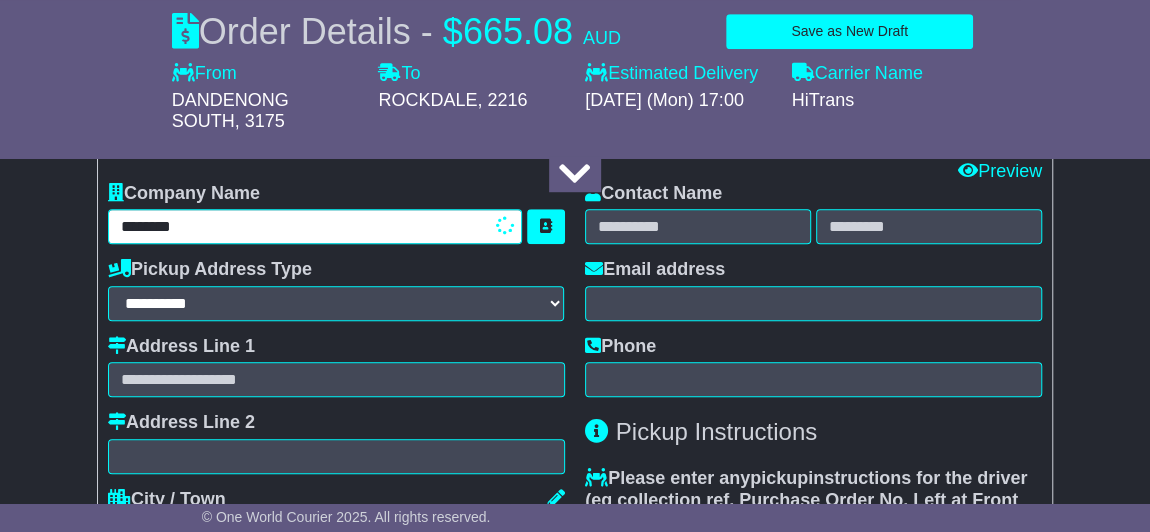 type on "**********" 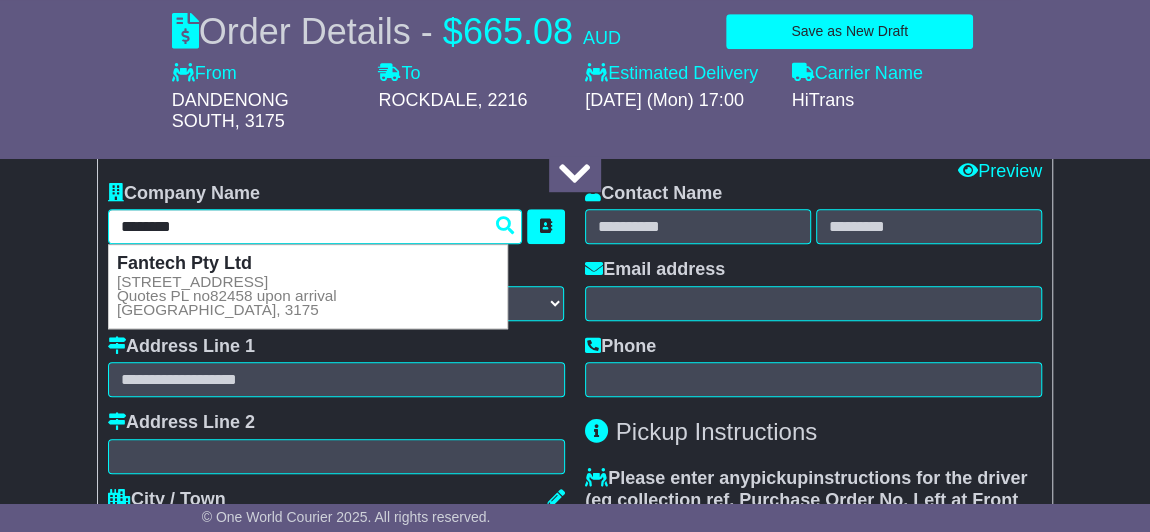 type 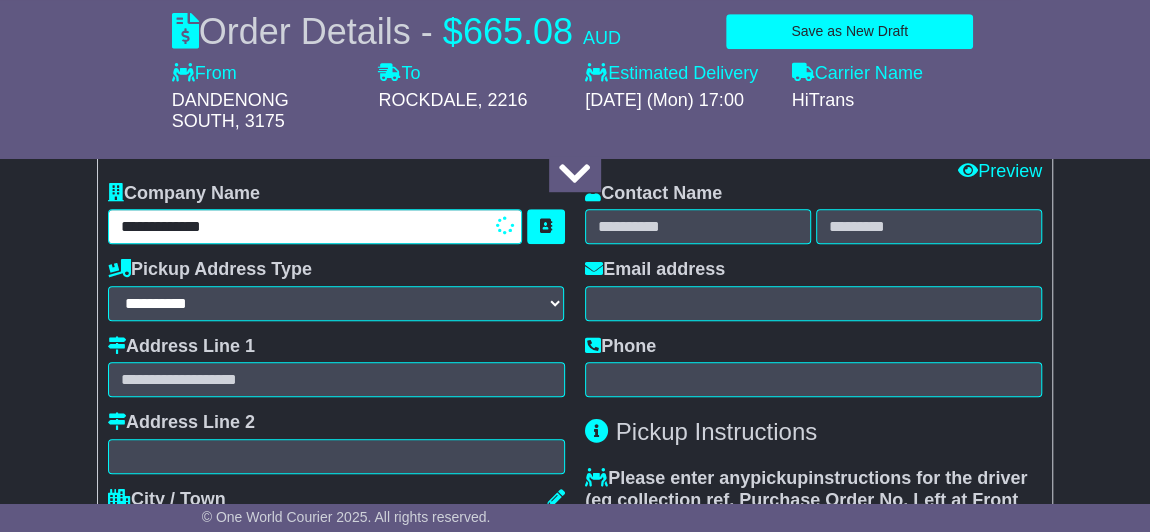 type on "**********" 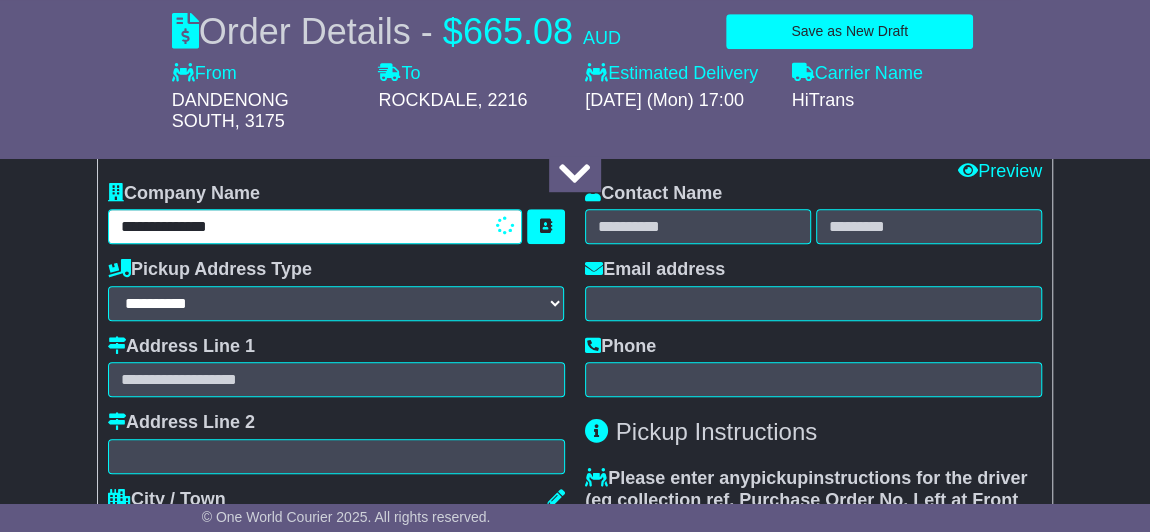 type on "**********" 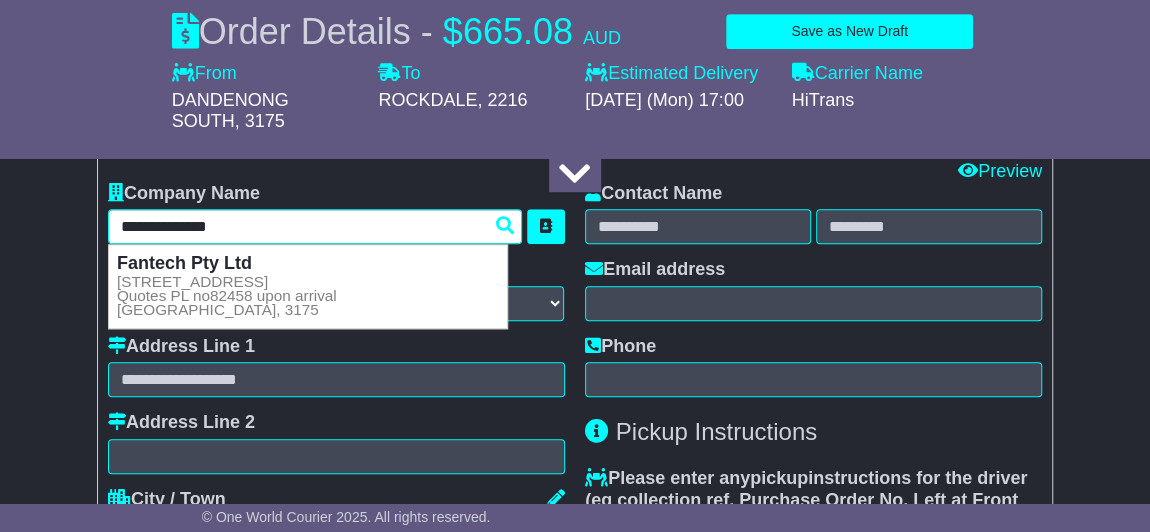type 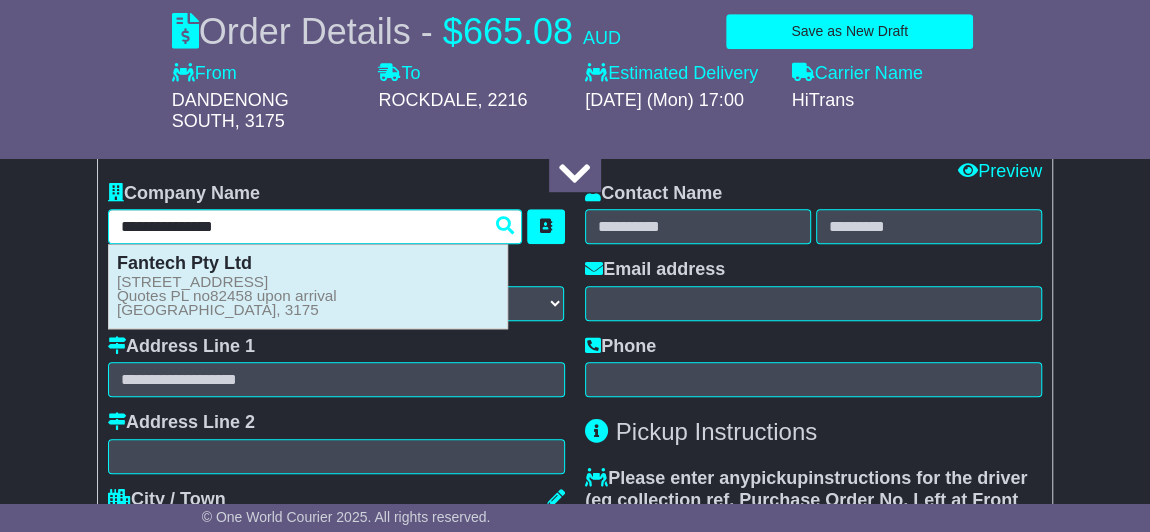click on "[STREET_ADDRESS]" at bounding box center (227, 296) 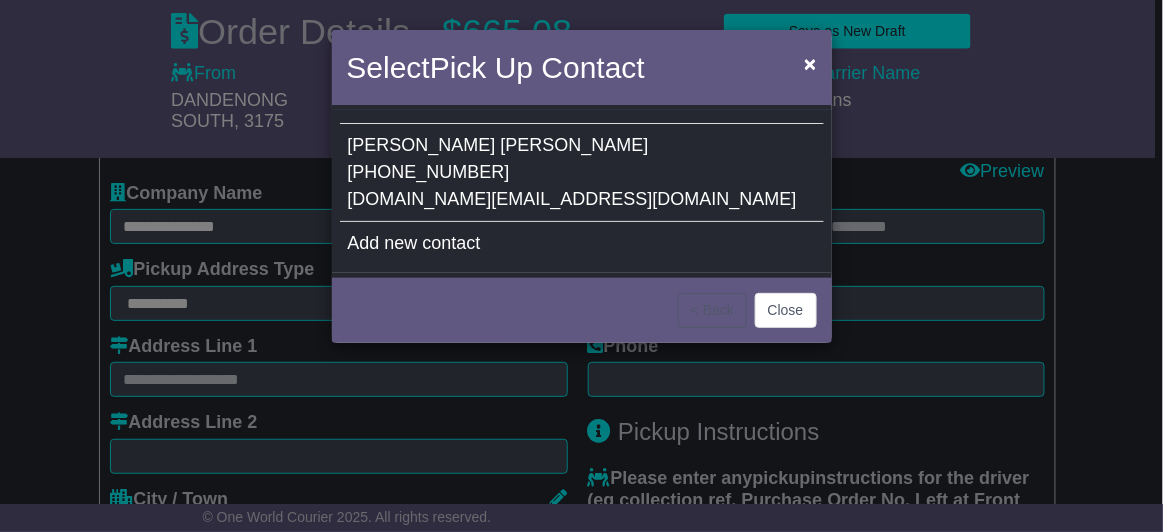 click on "[PERSON_NAME]
[PHONE_NUMBER]
[DOMAIN_NAME][EMAIL_ADDRESS][DOMAIN_NAME]" at bounding box center [582, 173] 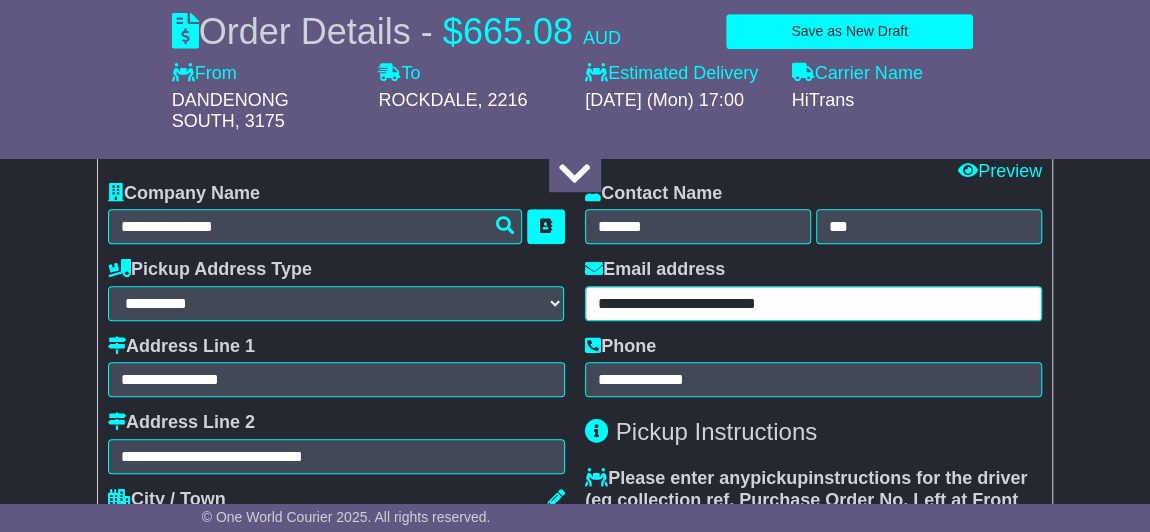 click on "**********" at bounding box center [813, 303] 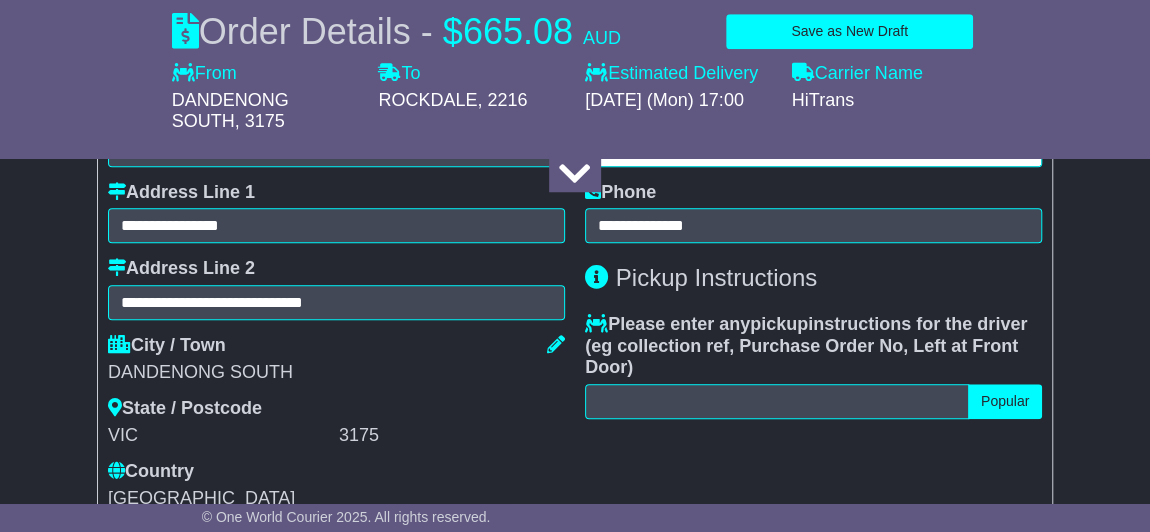 scroll, scrollTop: 816, scrollLeft: 0, axis: vertical 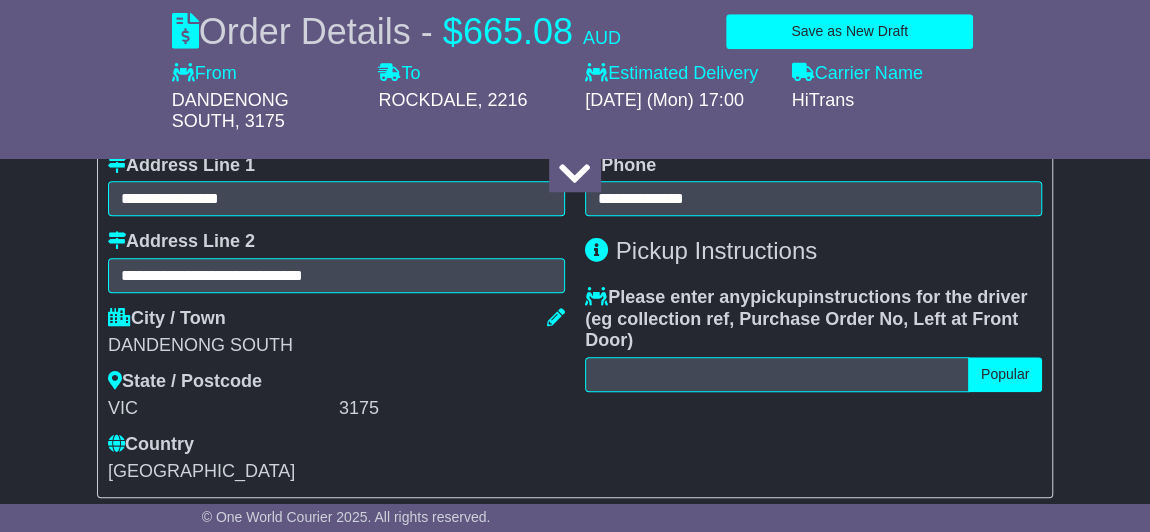 type on "**********" 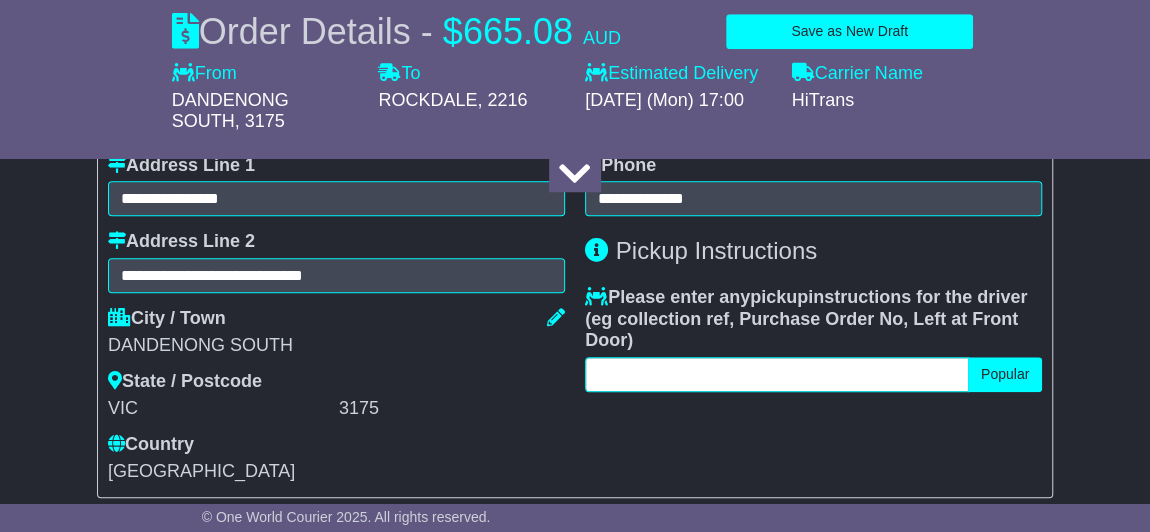 click at bounding box center (777, 374) 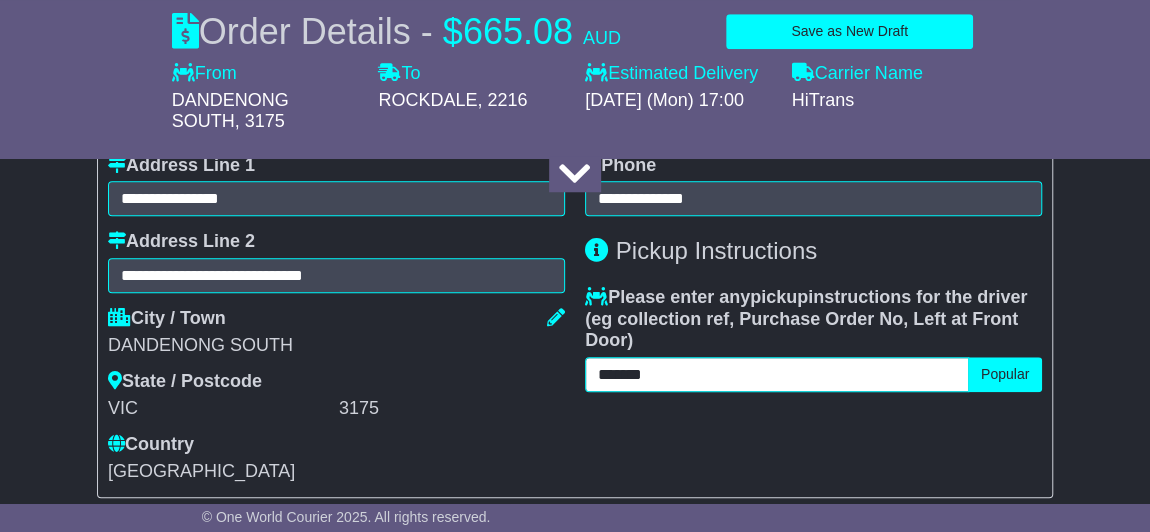 drag, startPoint x: 622, startPoint y: 371, endPoint x: 464, endPoint y: 377, distance: 158.11388 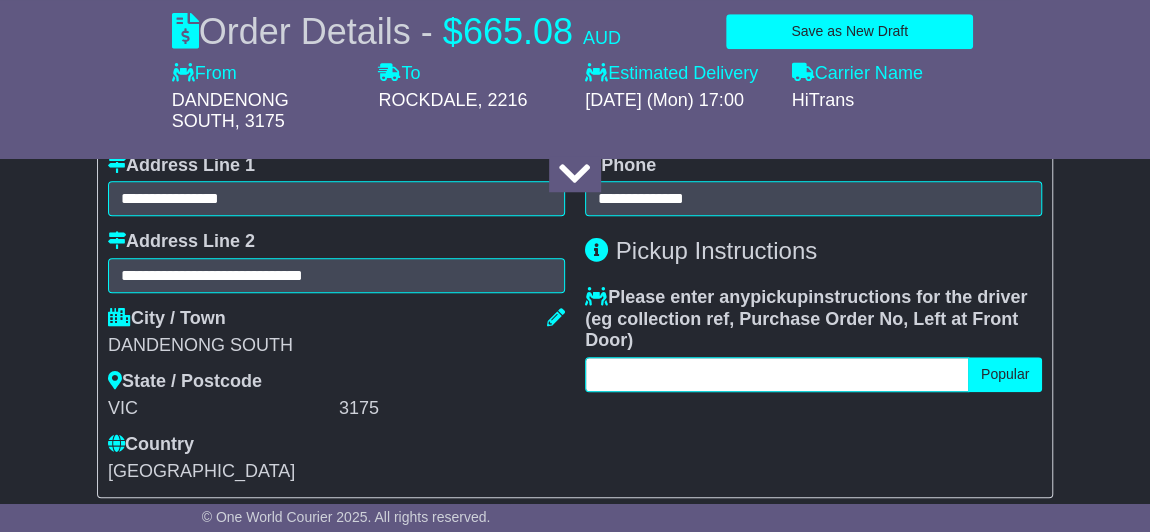 click at bounding box center [777, 374] 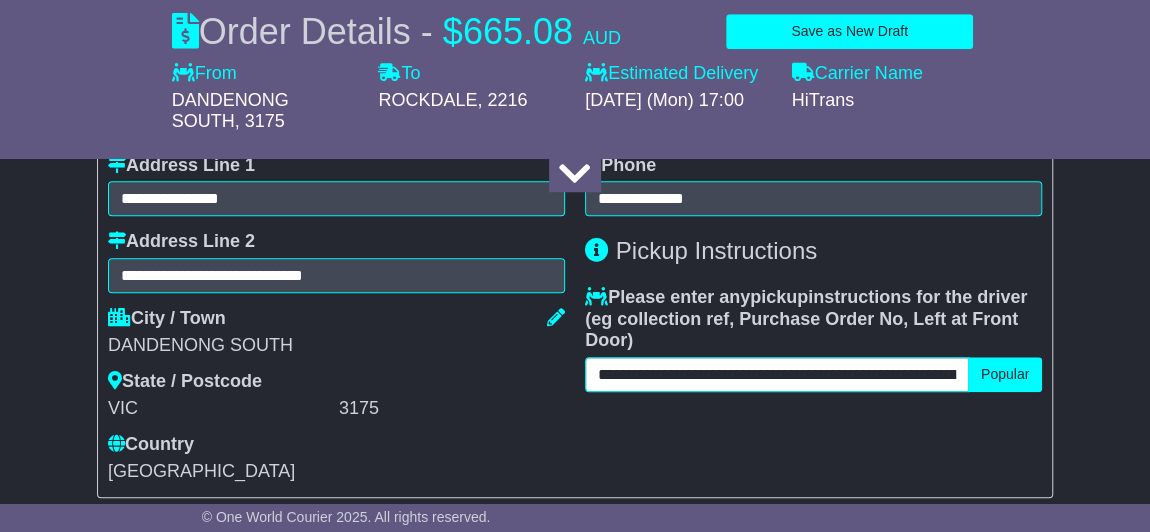 scroll, scrollTop: 0, scrollLeft: 109, axis: horizontal 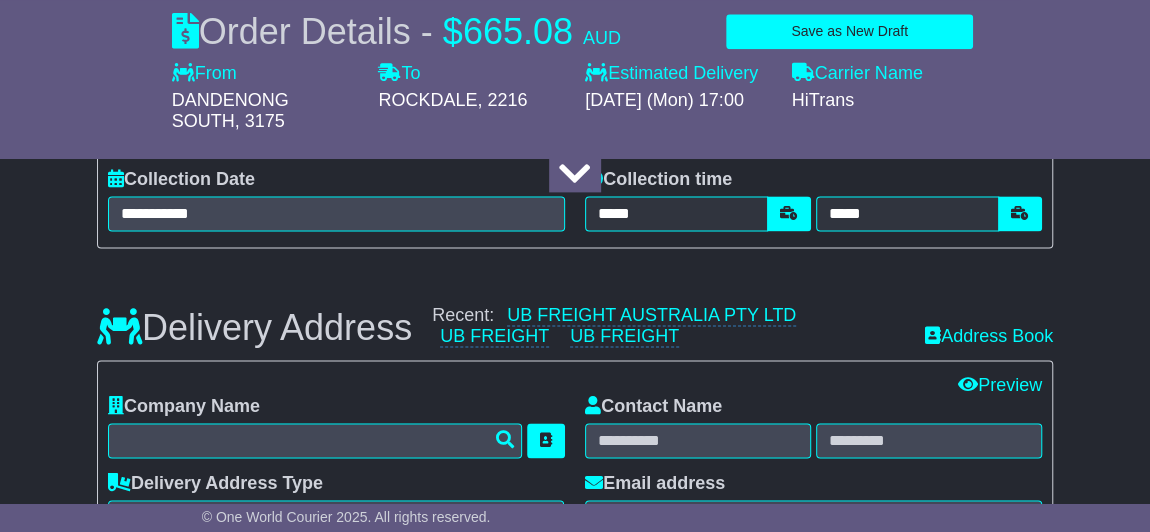 type on "**********" 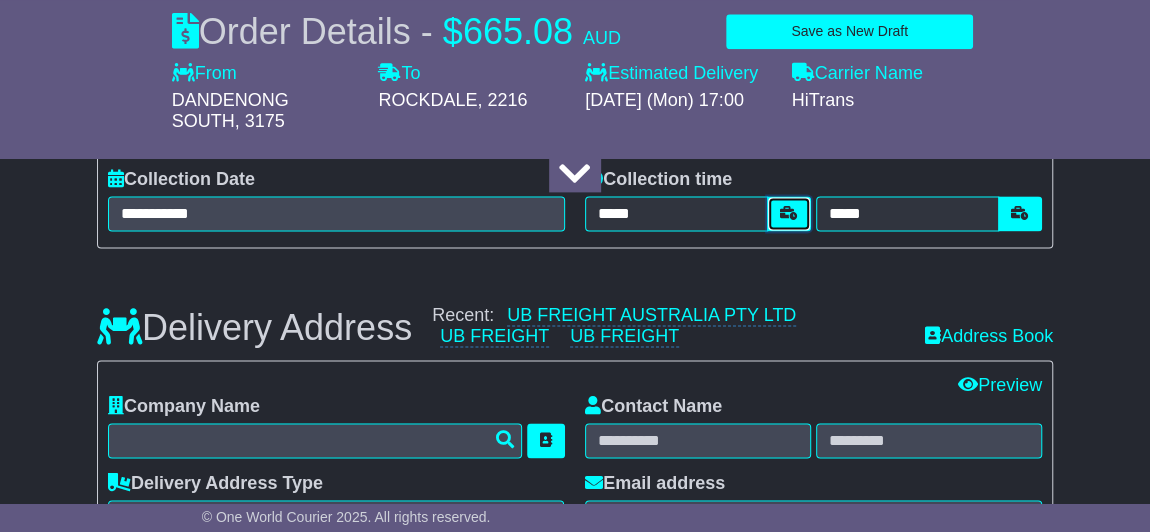 click at bounding box center (789, 213) 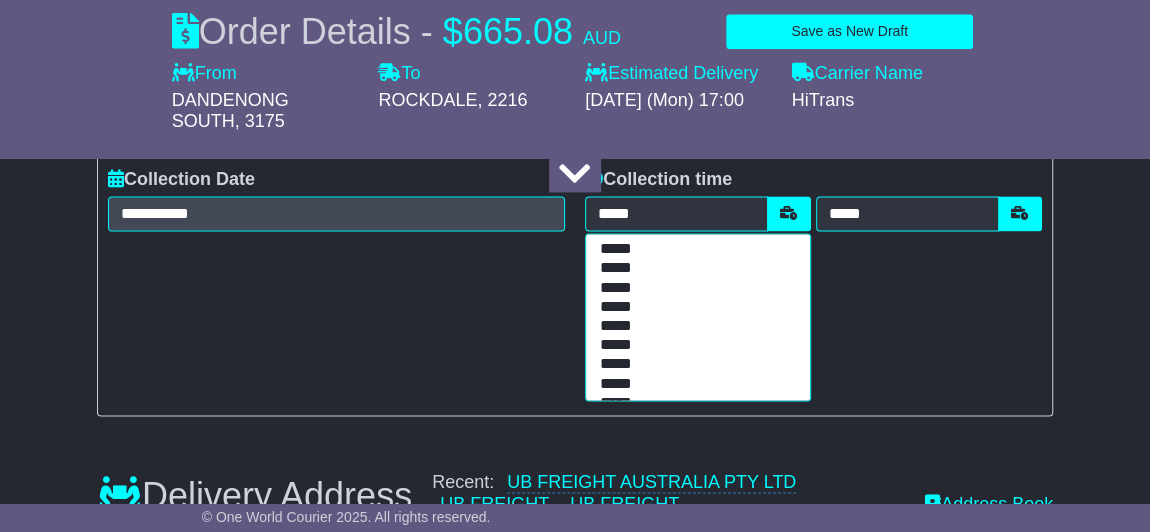 scroll, scrollTop: 0, scrollLeft: 0, axis: both 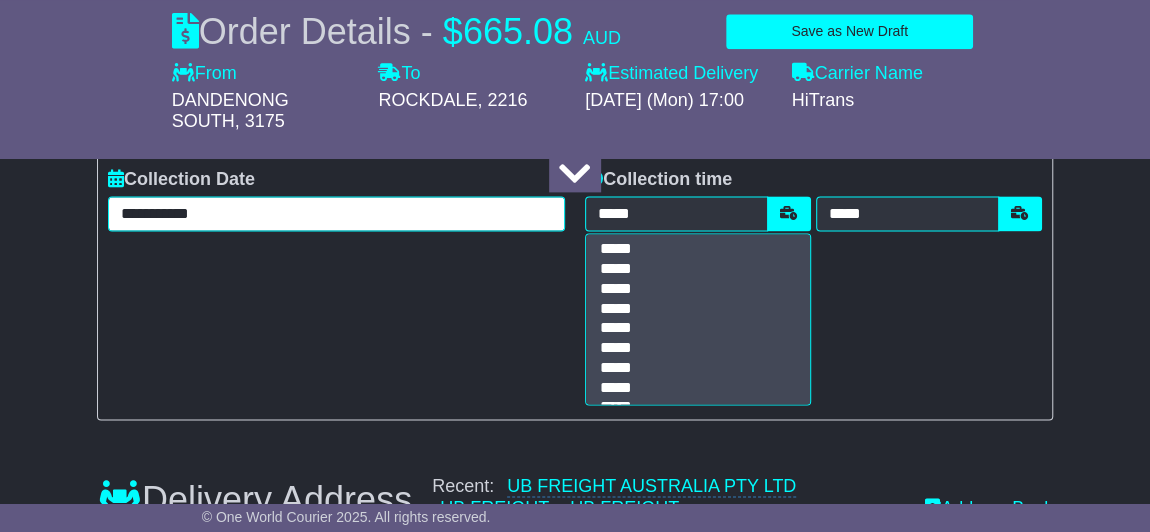 click on "**********" at bounding box center [336, 213] 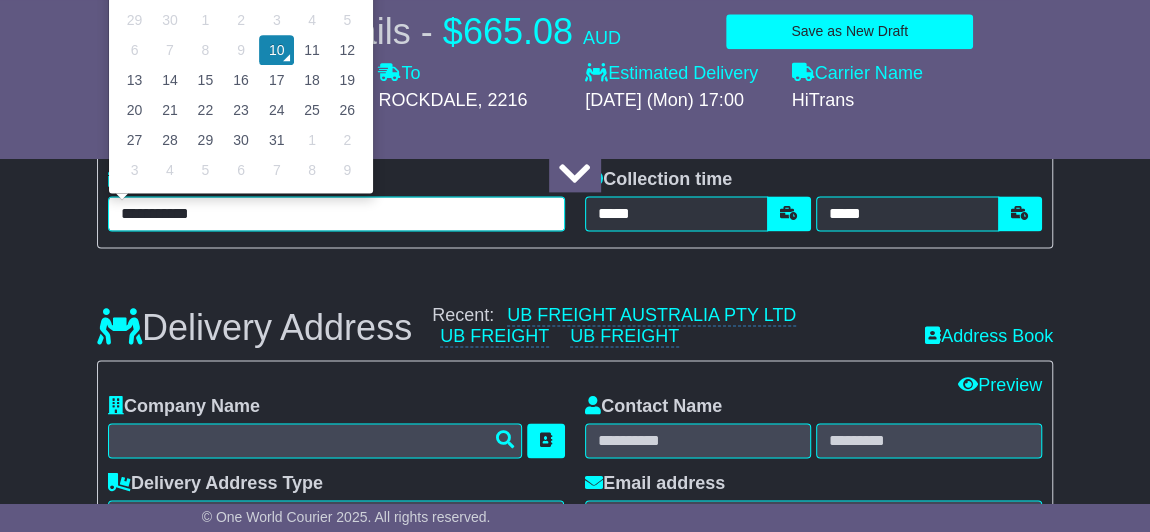 click on "11" at bounding box center (311, 50) 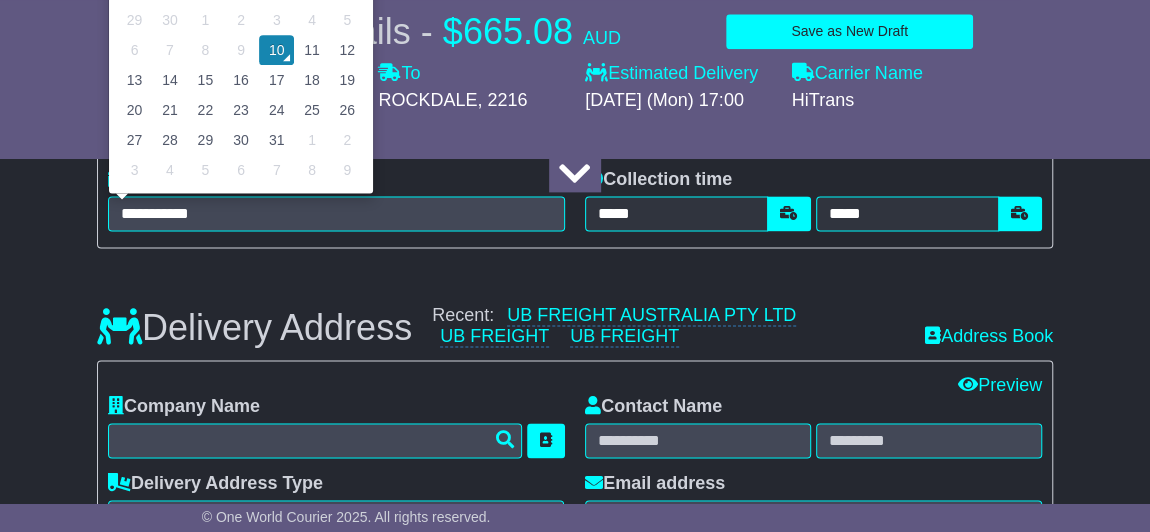 type on "**********" 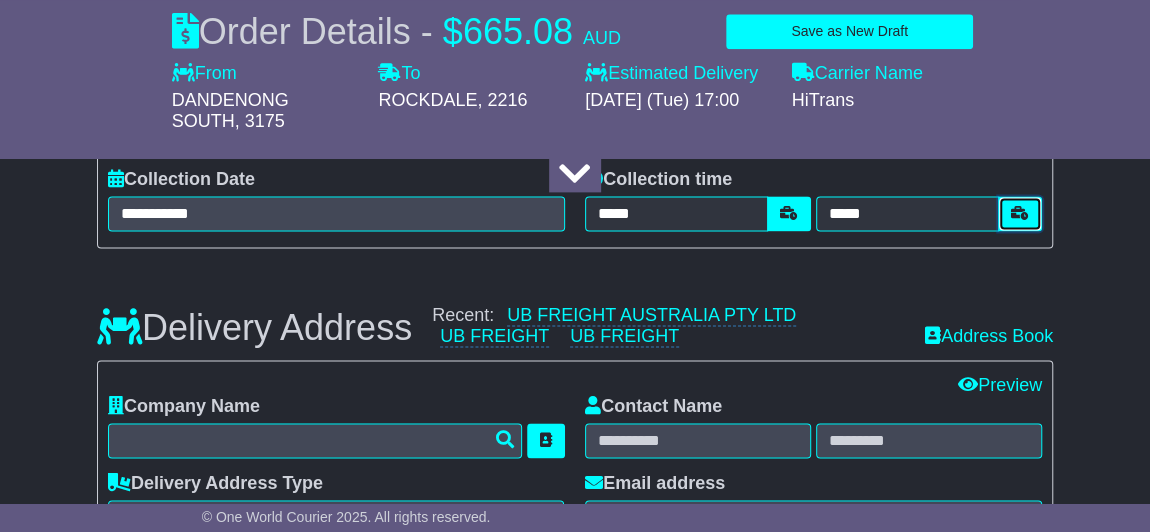 click at bounding box center (1020, 213) 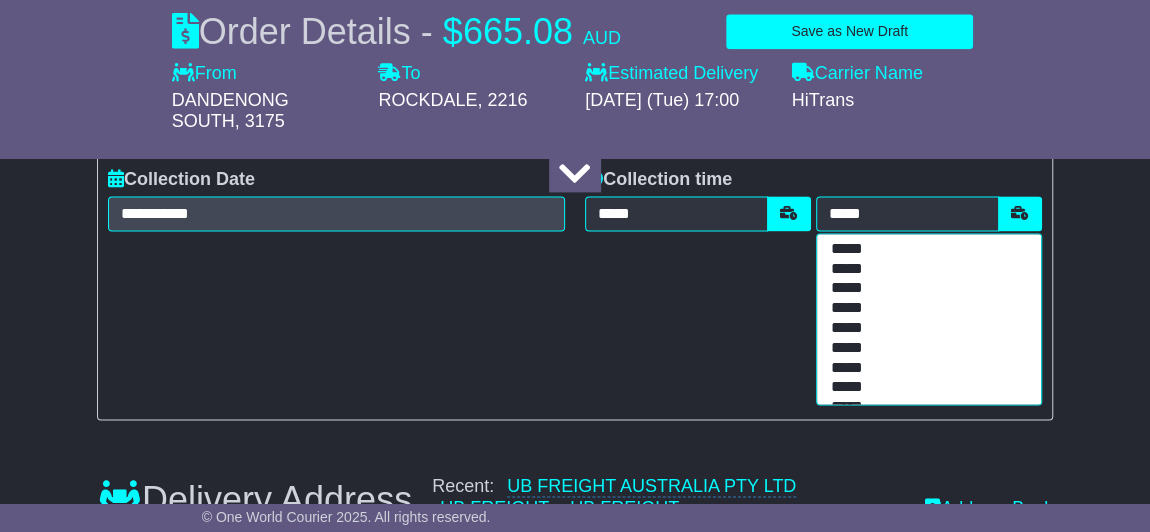 scroll, scrollTop: 483, scrollLeft: 0, axis: vertical 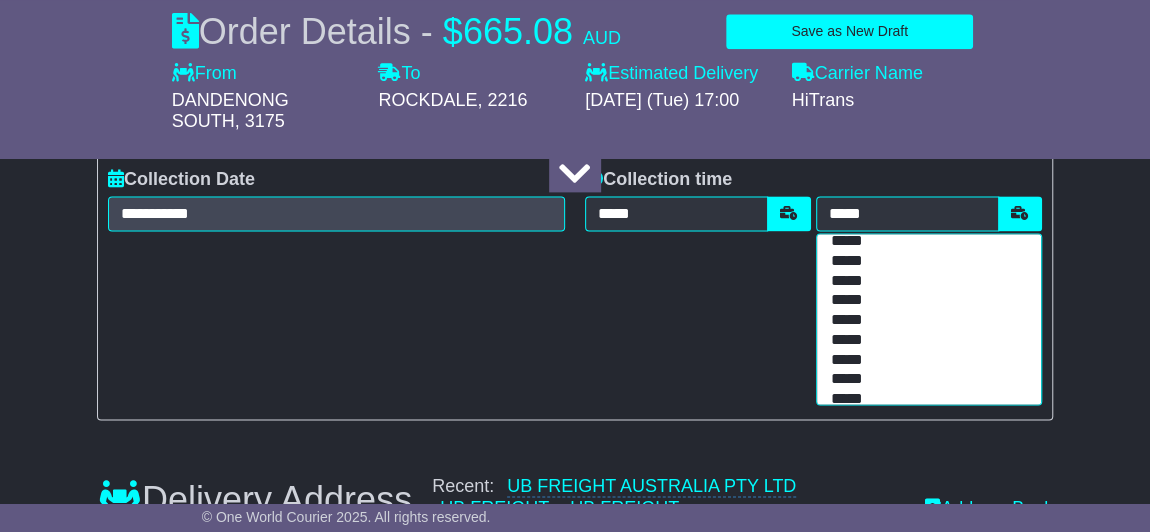 click on "*****" at bounding box center (925, 321) 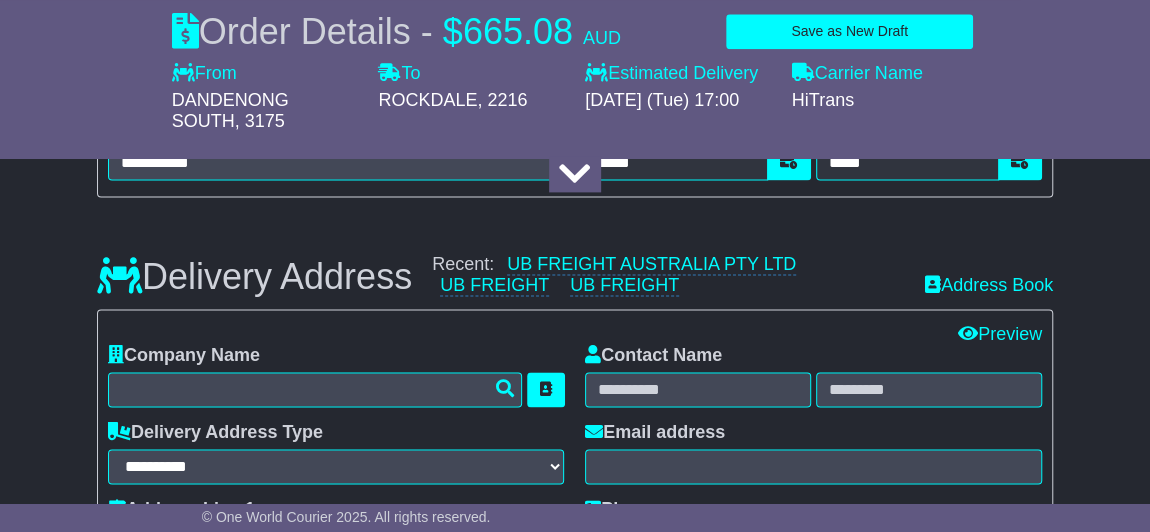 scroll, scrollTop: 1362, scrollLeft: 0, axis: vertical 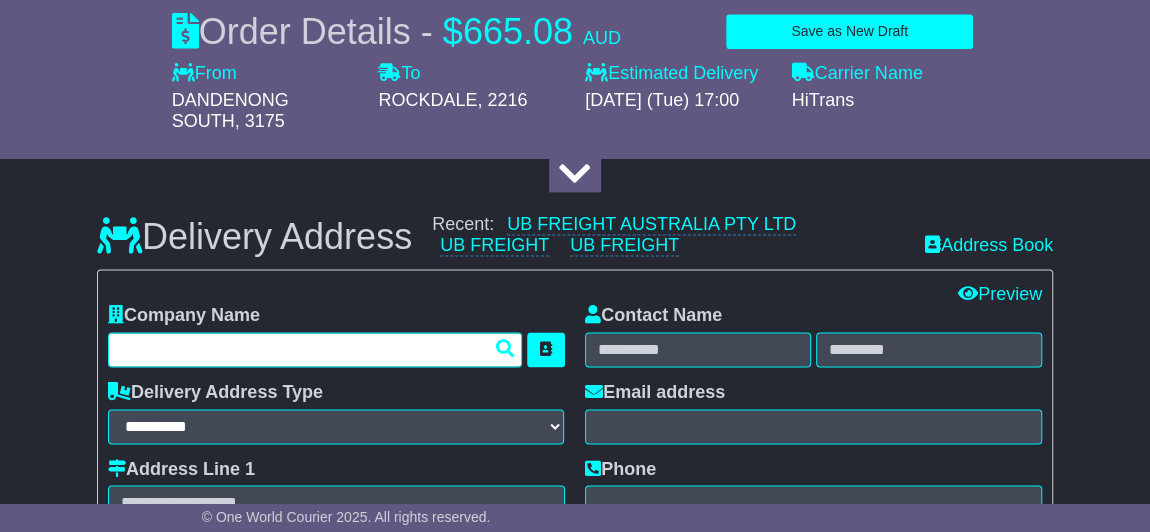 click at bounding box center (315, 349) 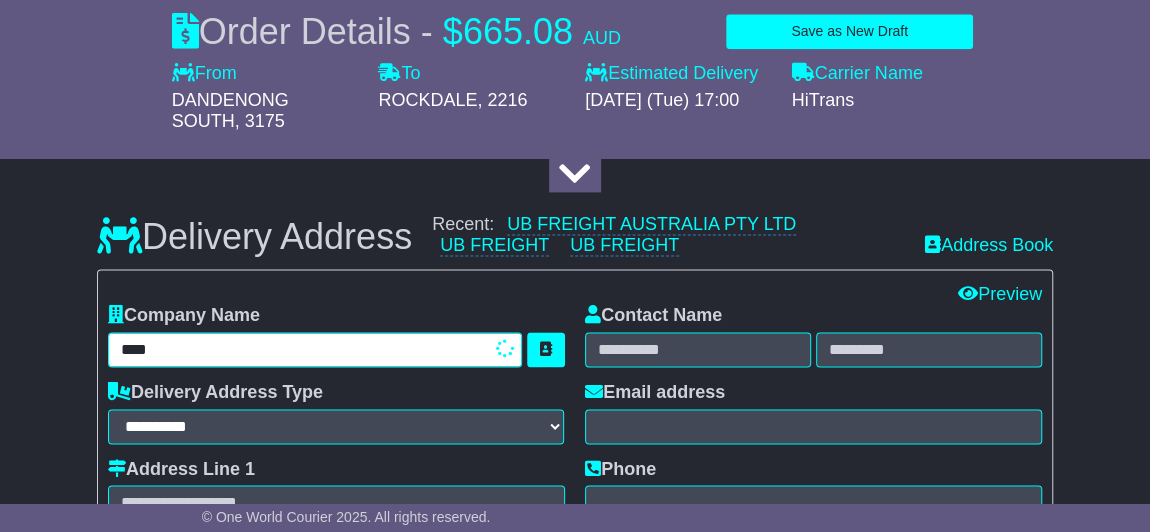 type on "**" 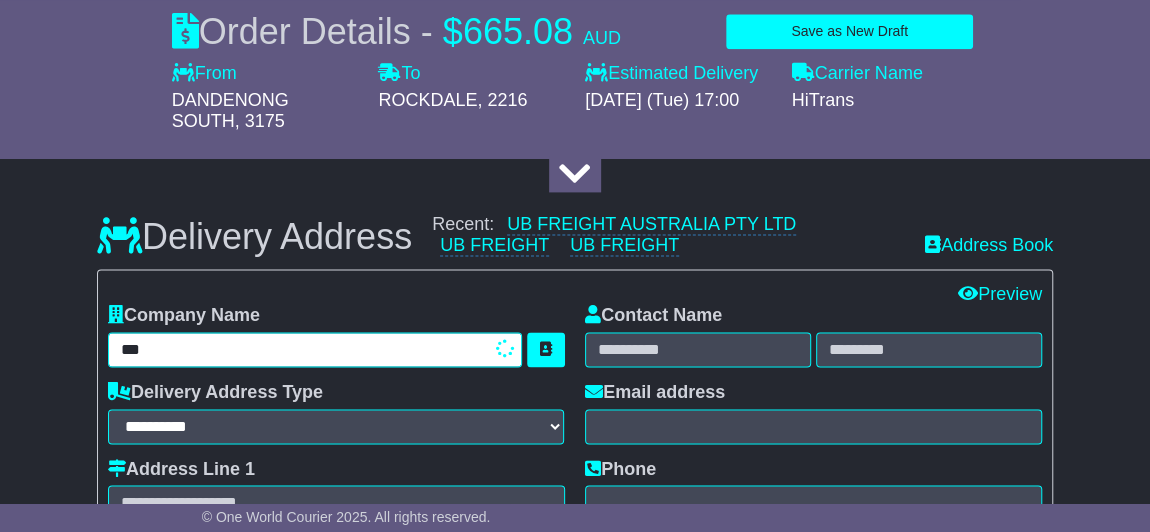type on "**********" 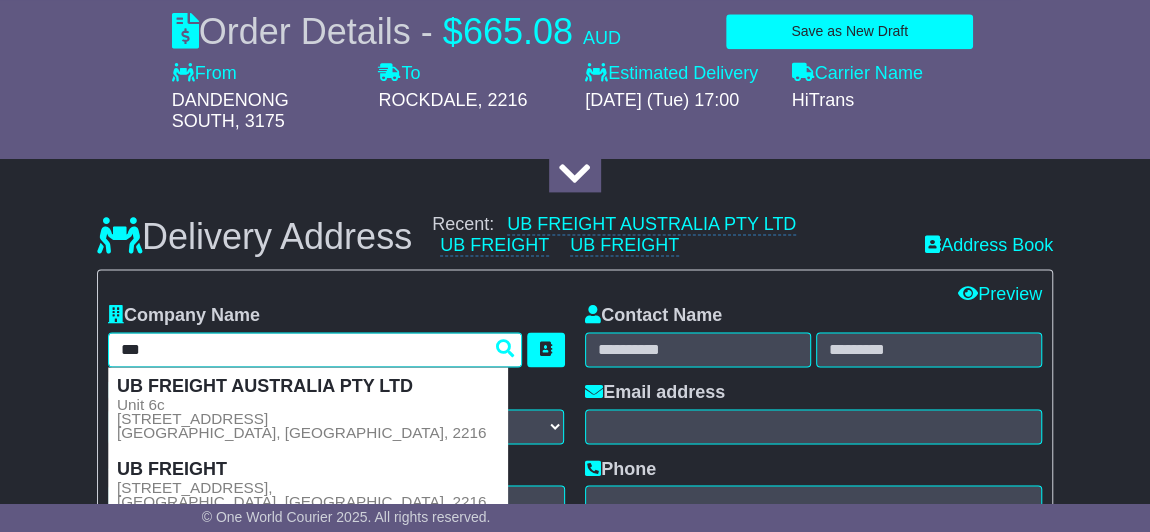 type 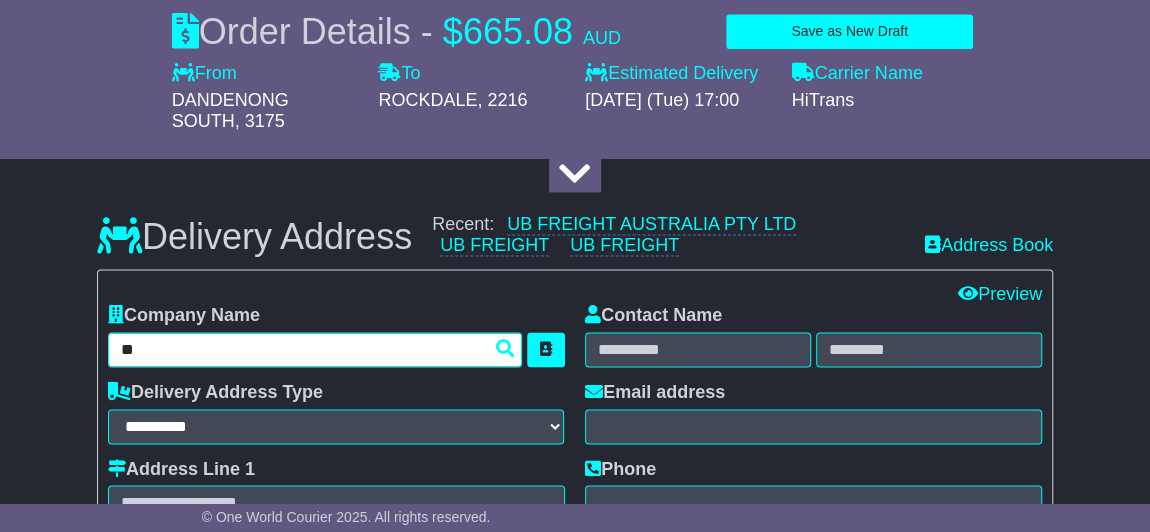 type on "*" 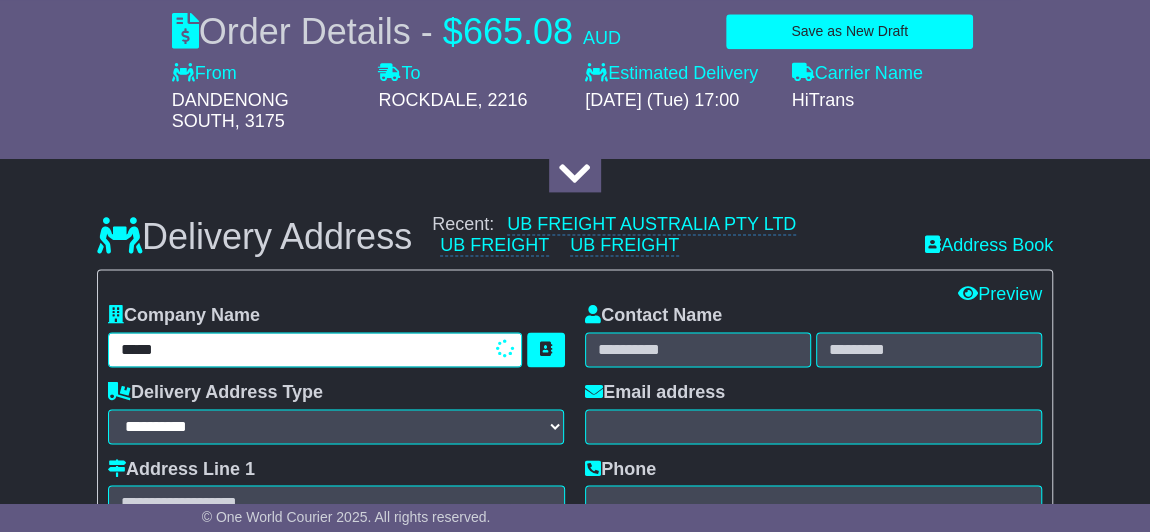 type on "******" 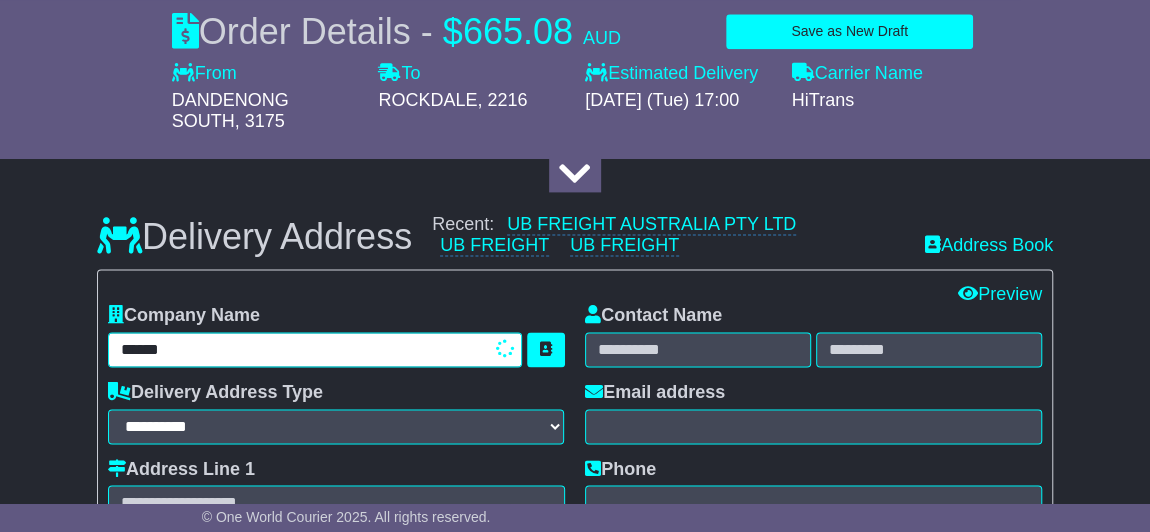 type on "**********" 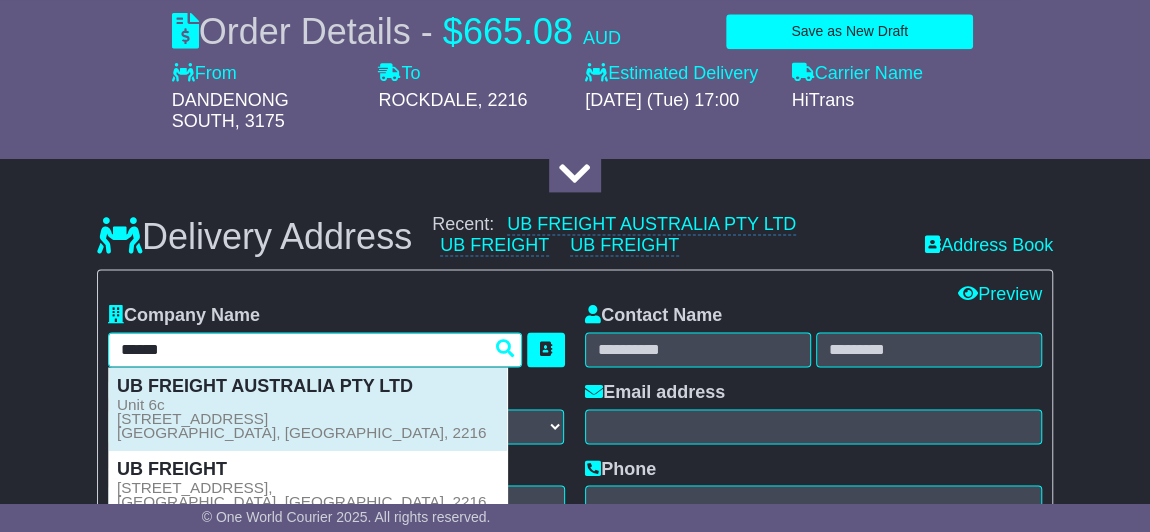 click on "Unit [STREET_ADDRESS]" at bounding box center [302, 419] 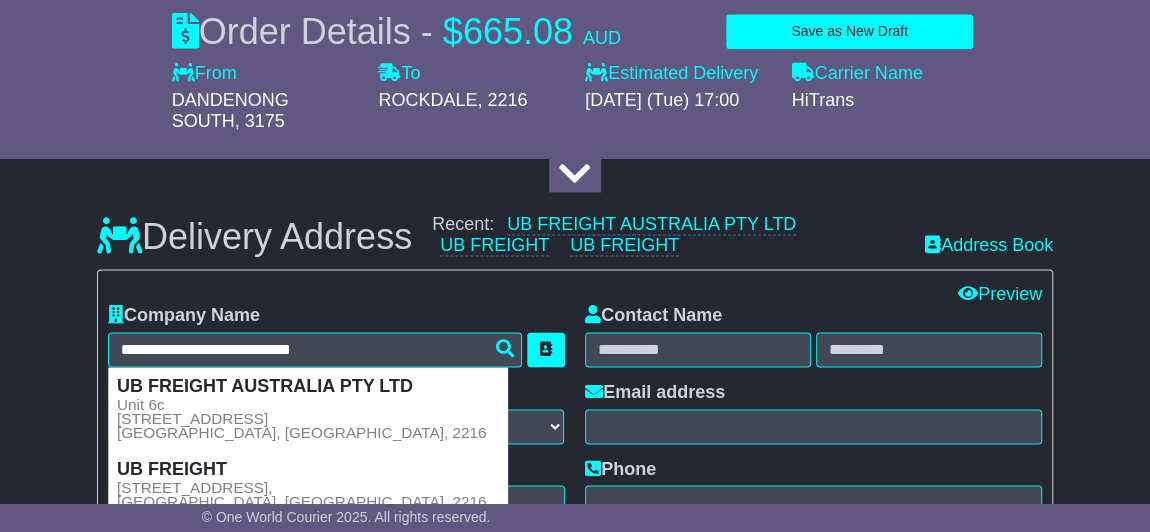 type 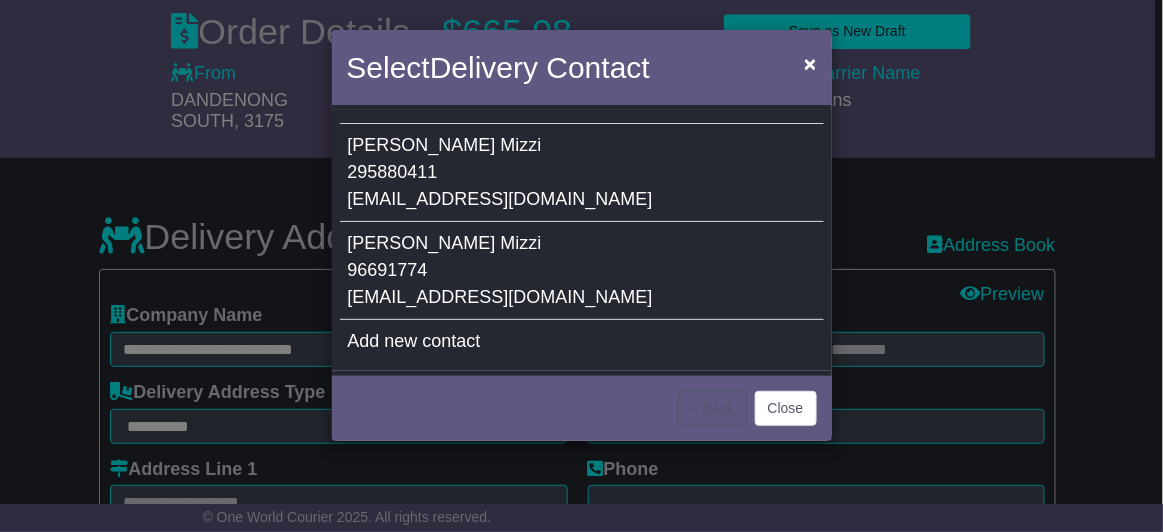 click on "[PERSON_NAME]
295880411
[EMAIL_ADDRESS][DOMAIN_NAME]" at bounding box center [582, 173] 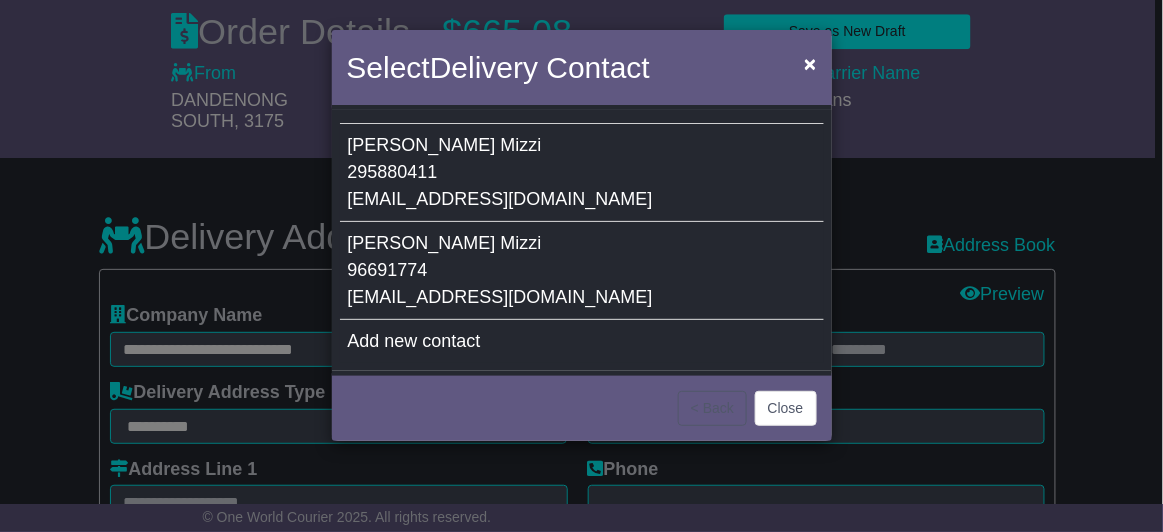type on "*******" 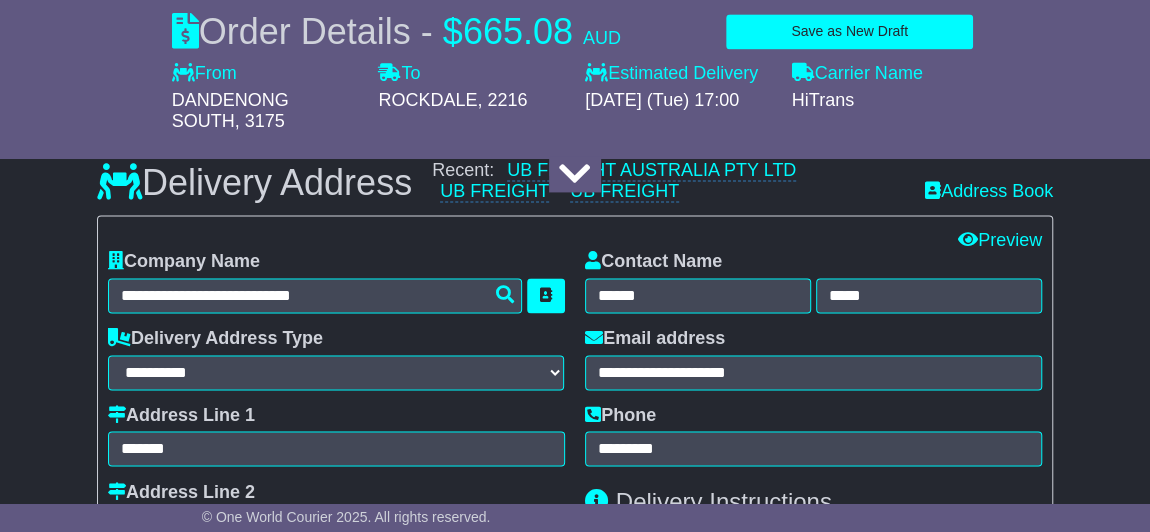 scroll, scrollTop: 1544, scrollLeft: 0, axis: vertical 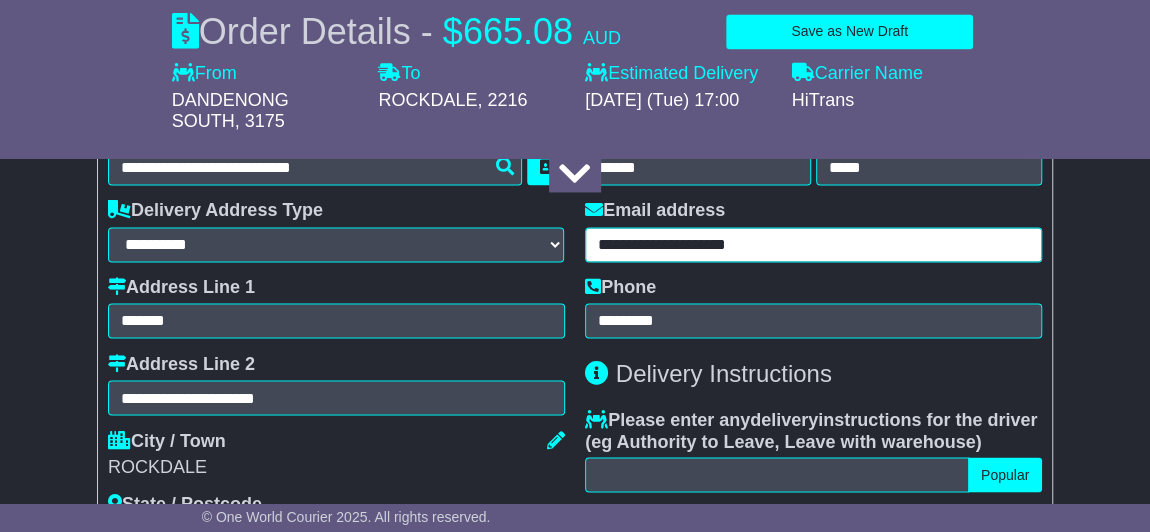 drag, startPoint x: 790, startPoint y: 245, endPoint x: -4, endPoint y: 267, distance: 794.30475 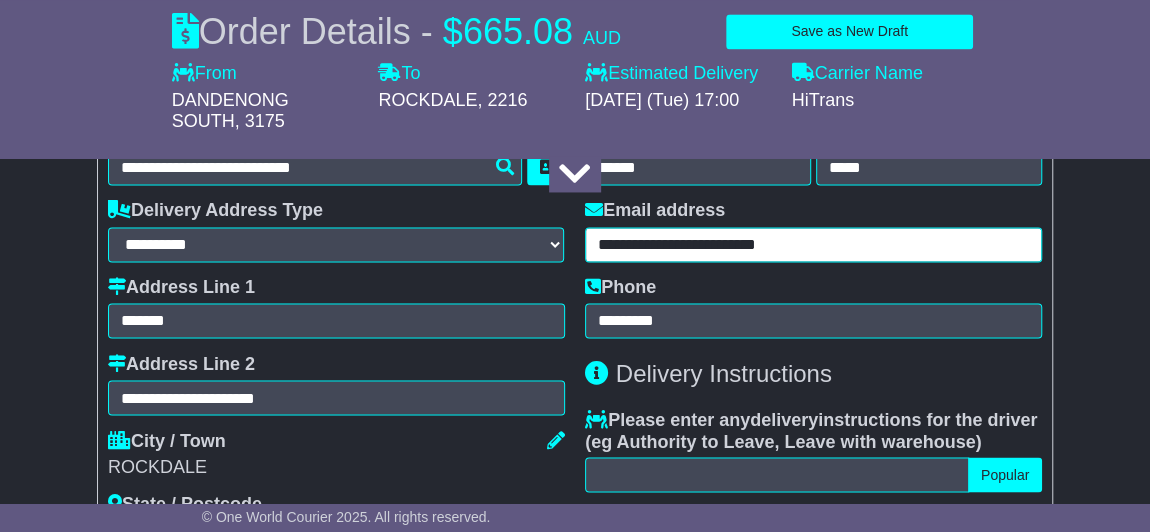 type on "**********" 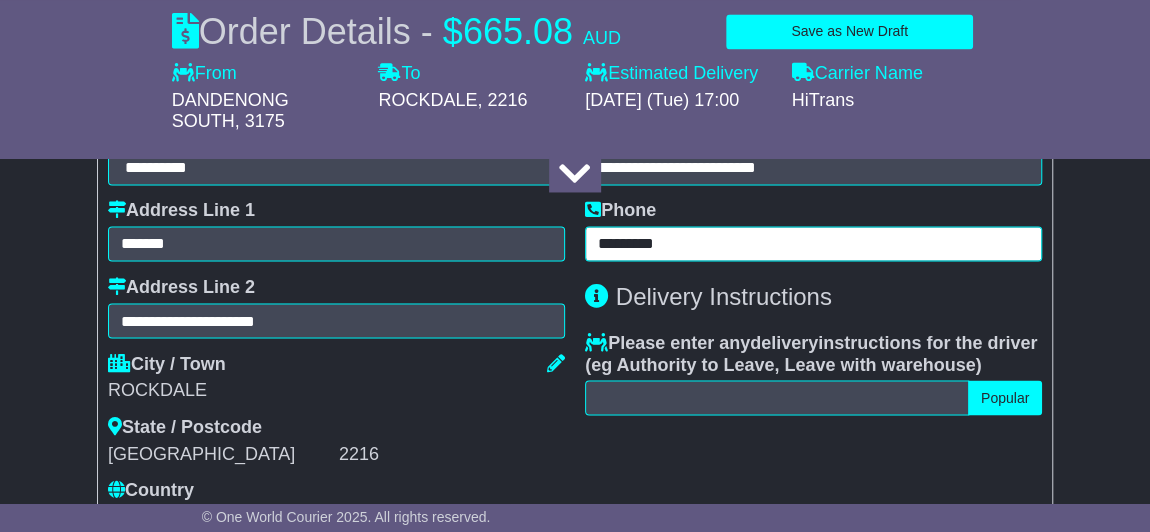 scroll, scrollTop: 1726, scrollLeft: 0, axis: vertical 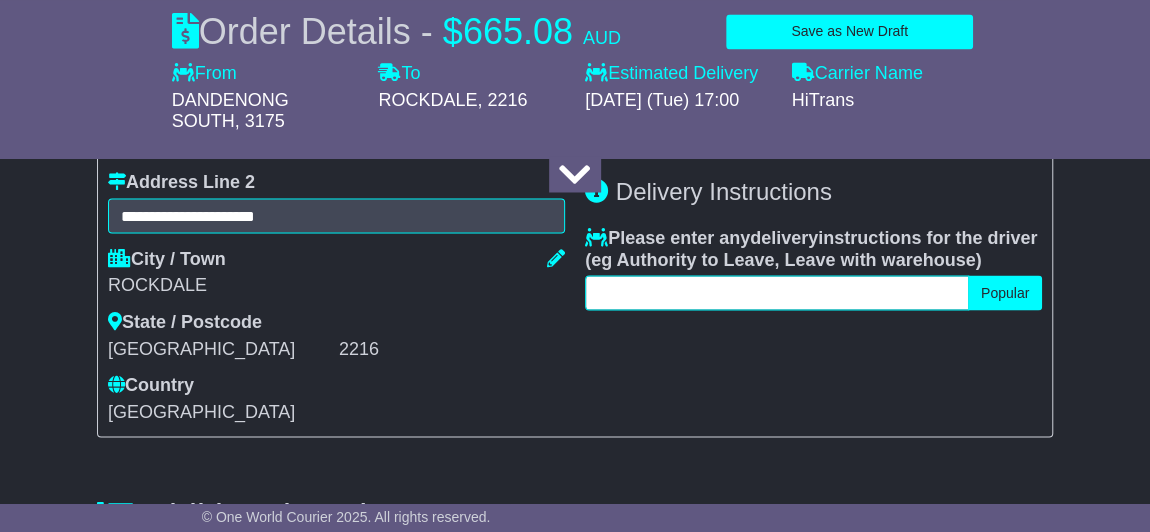 click at bounding box center [777, 292] 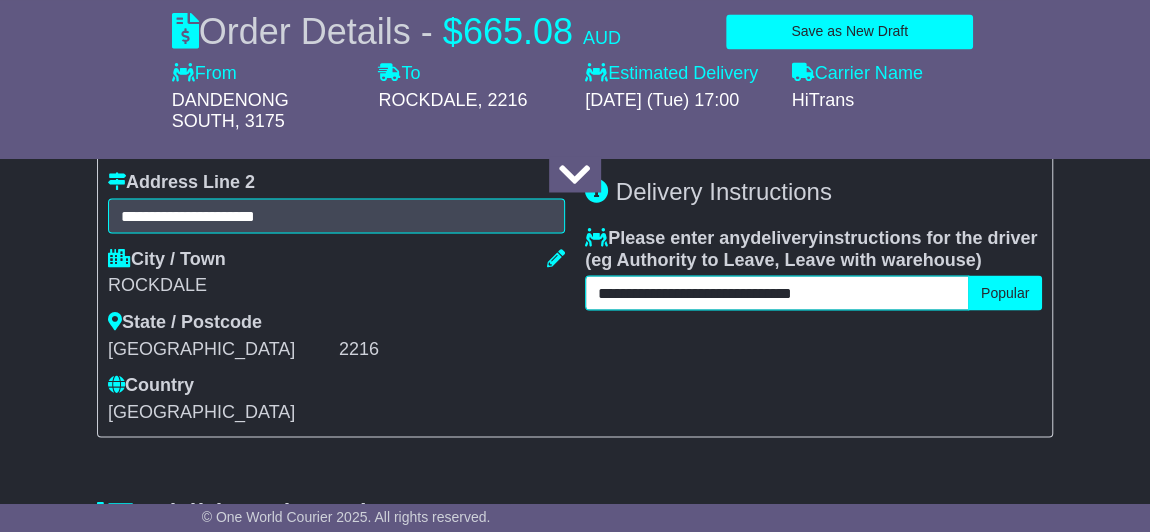 type on "**********" 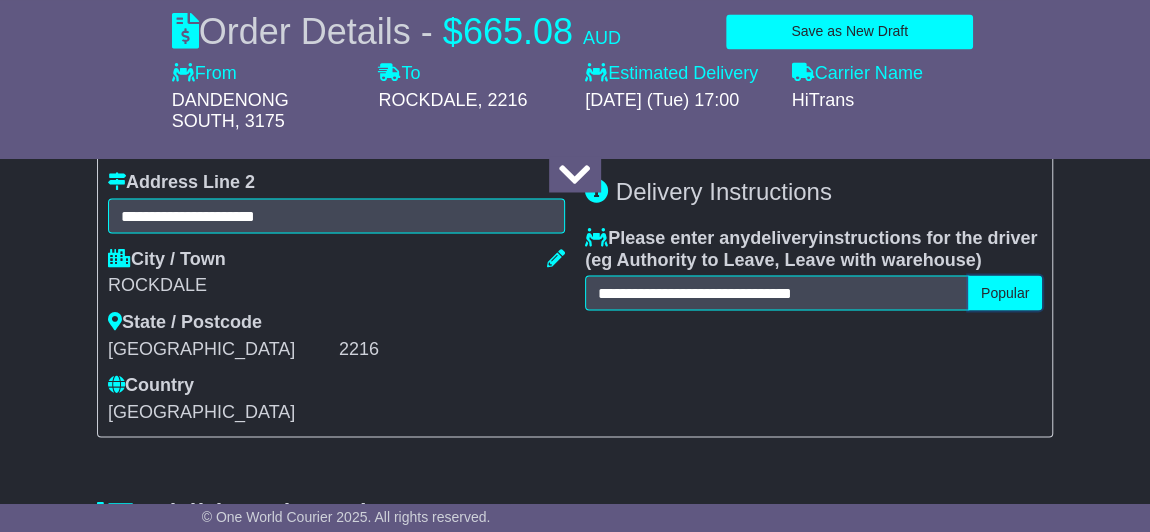 type 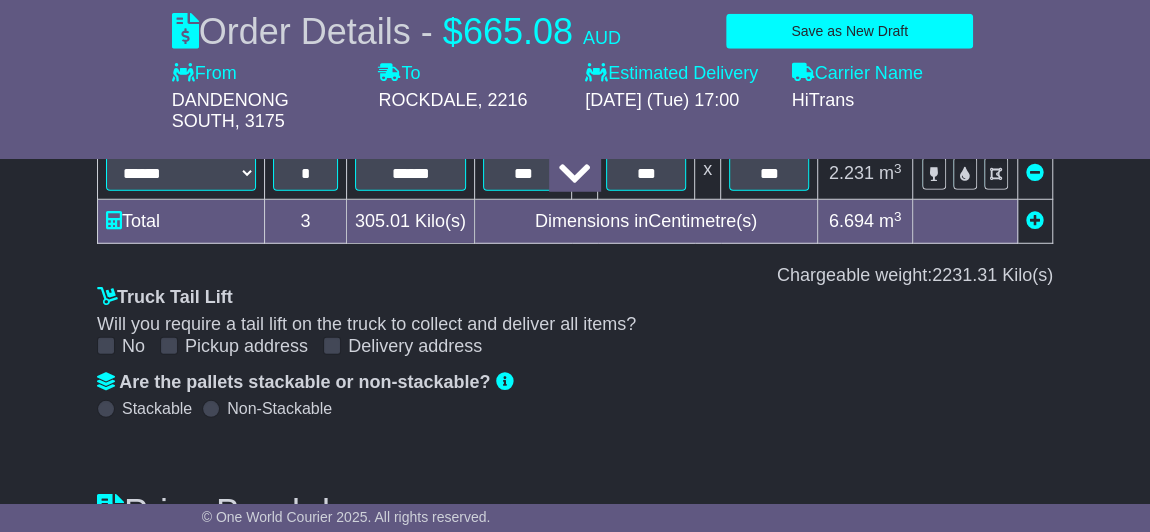 scroll, scrollTop: 2988, scrollLeft: 0, axis: vertical 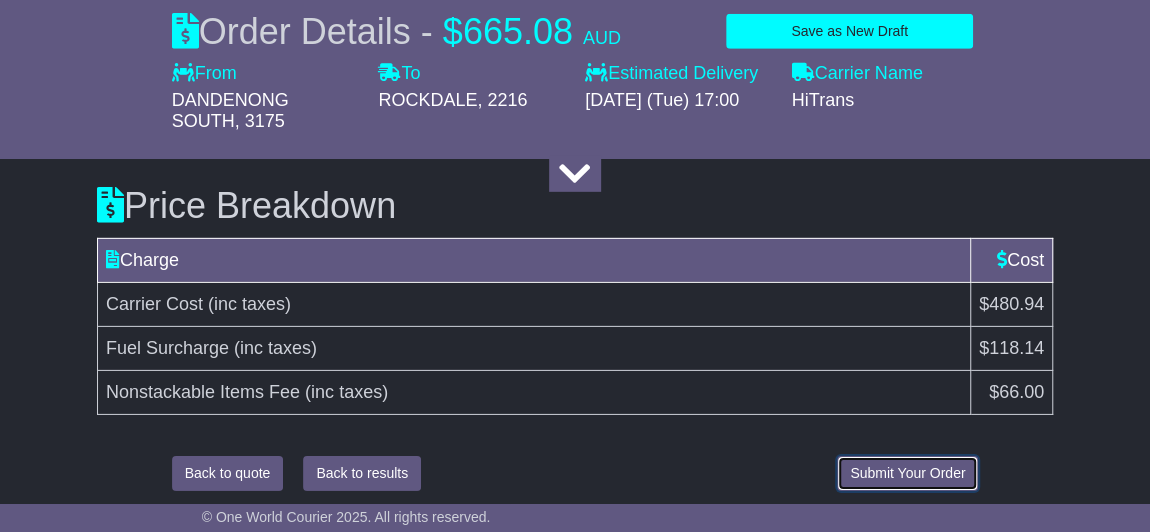 click on "Submit Your Order" at bounding box center [907, 473] 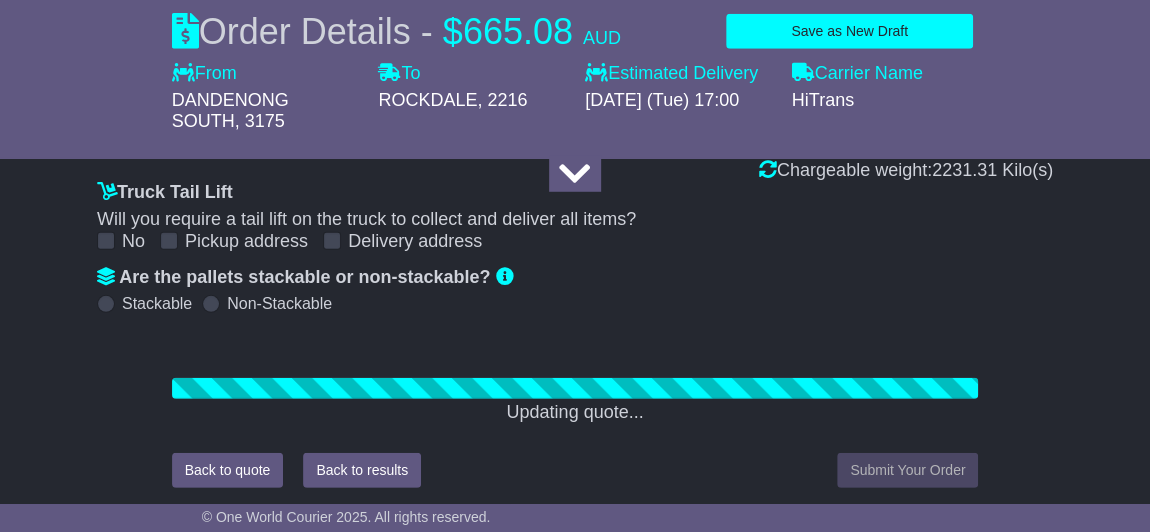 scroll, scrollTop: 2988, scrollLeft: 0, axis: vertical 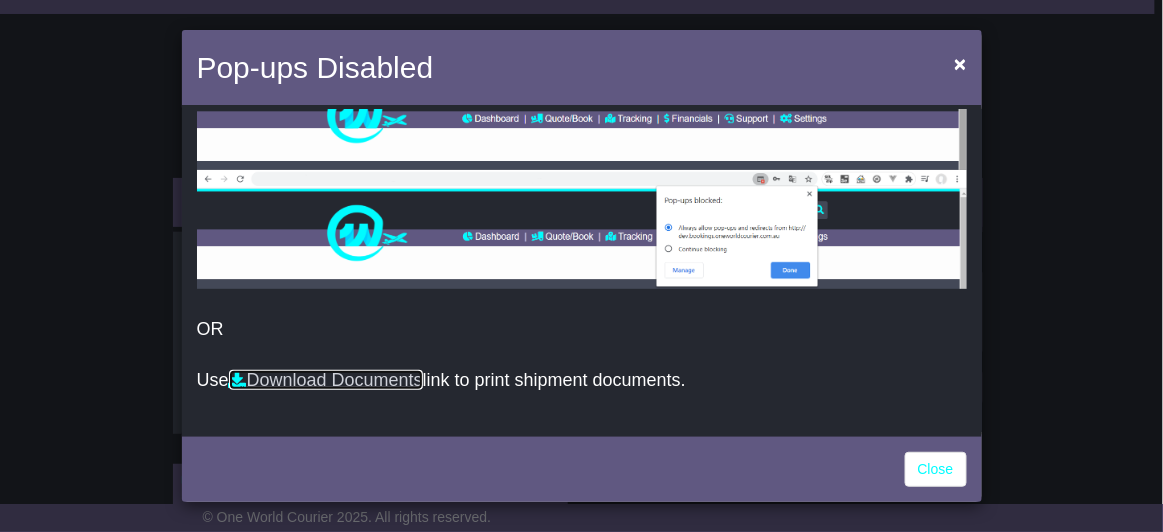 click on "Download Documents" at bounding box center [326, 380] 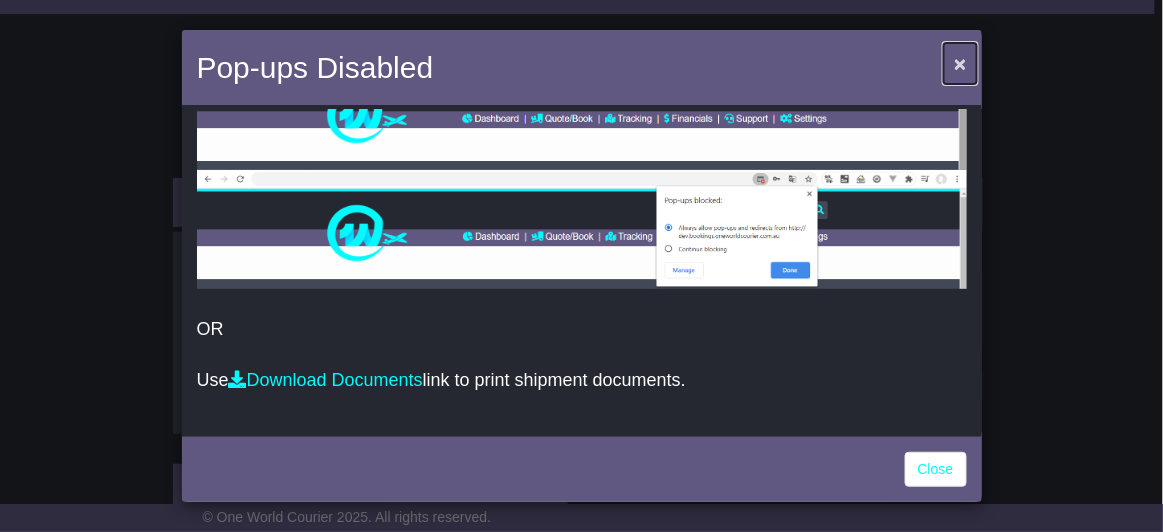 click on "×" at bounding box center [960, 63] 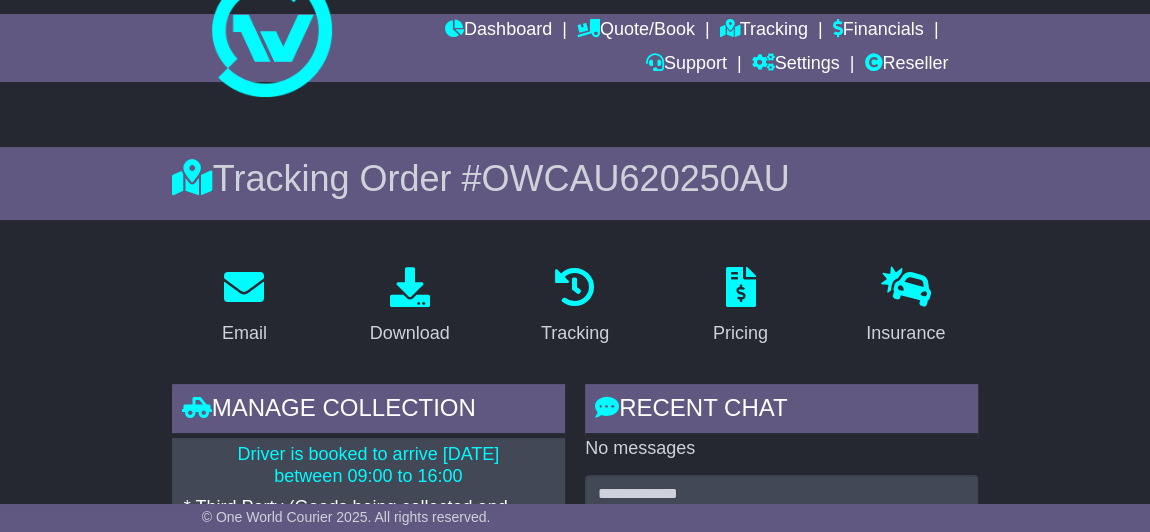 scroll, scrollTop: 0, scrollLeft: 0, axis: both 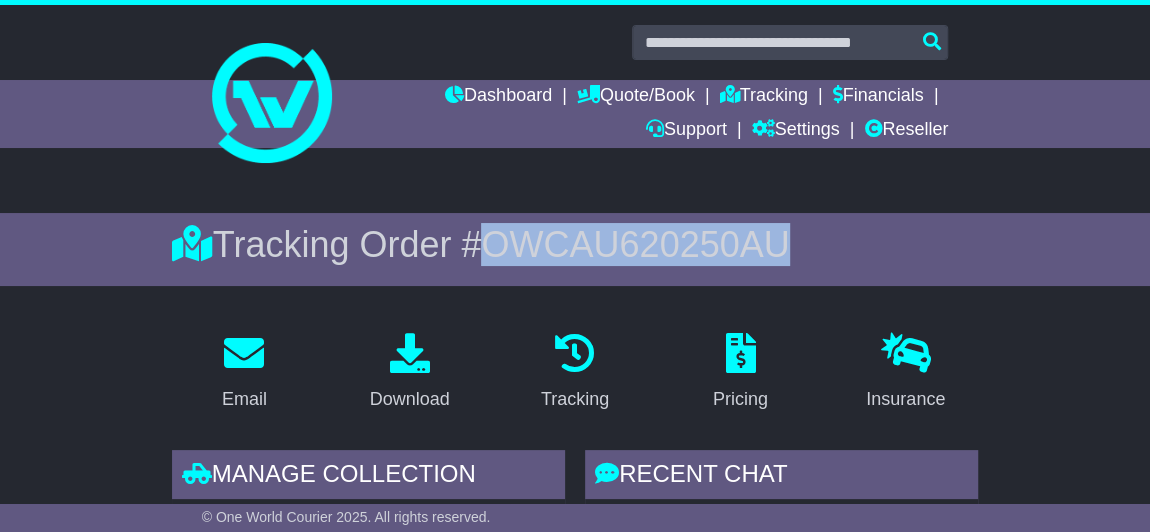 drag, startPoint x: 816, startPoint y: 246, endPoint x: 494, endPoint y: 251, distance: 322.03882 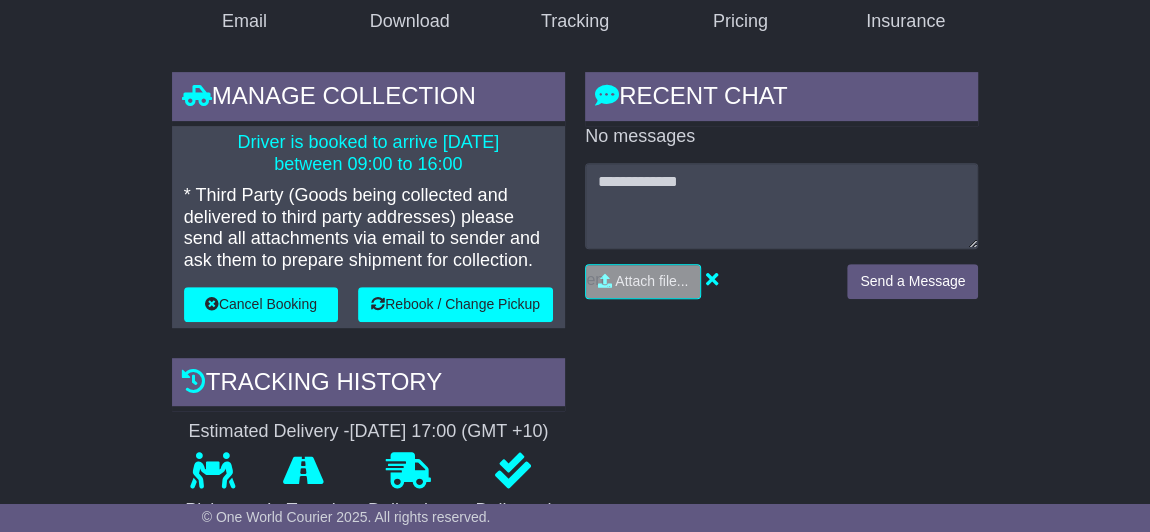 scroll, scrollTop: 454, scrollLeft: 0, axis: vertical 